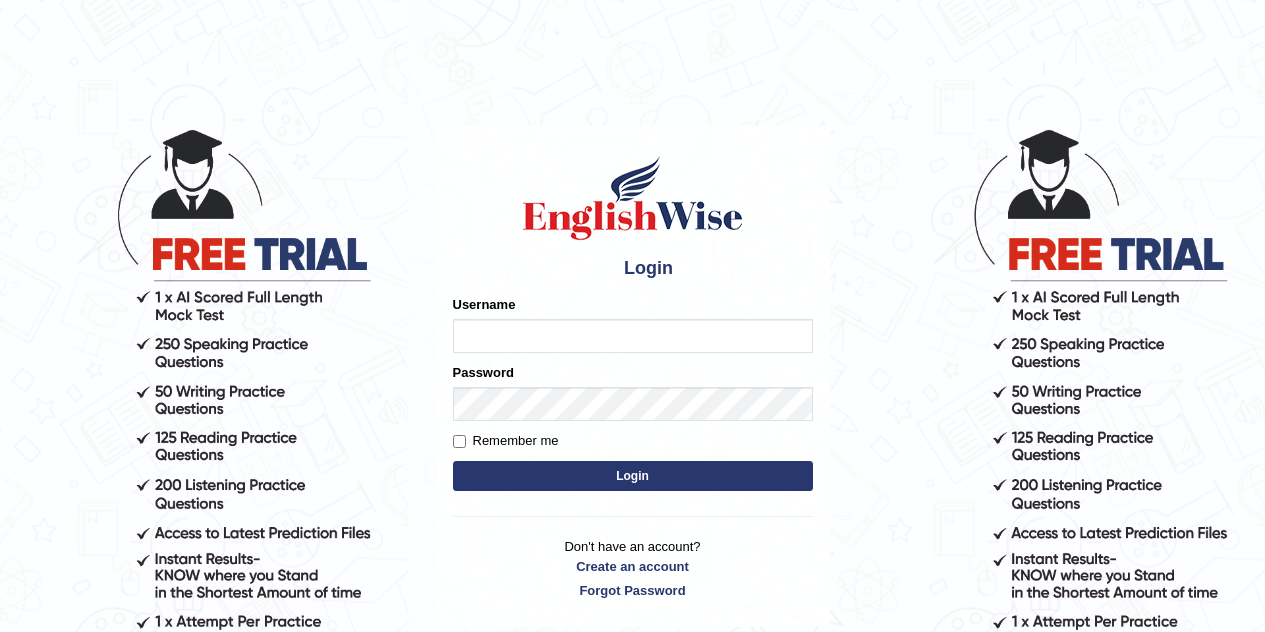 scroll, scrollTop: 0, scrollLeft: 0, axis: both 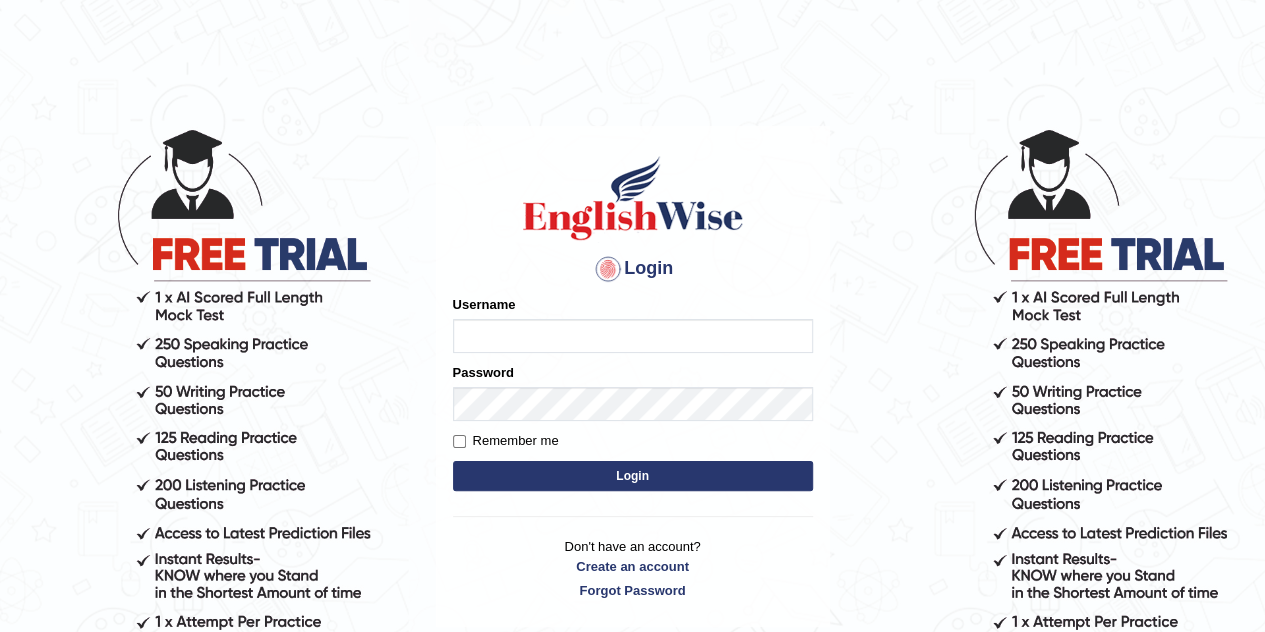 click on "Username" at bounding box center [633, 336] 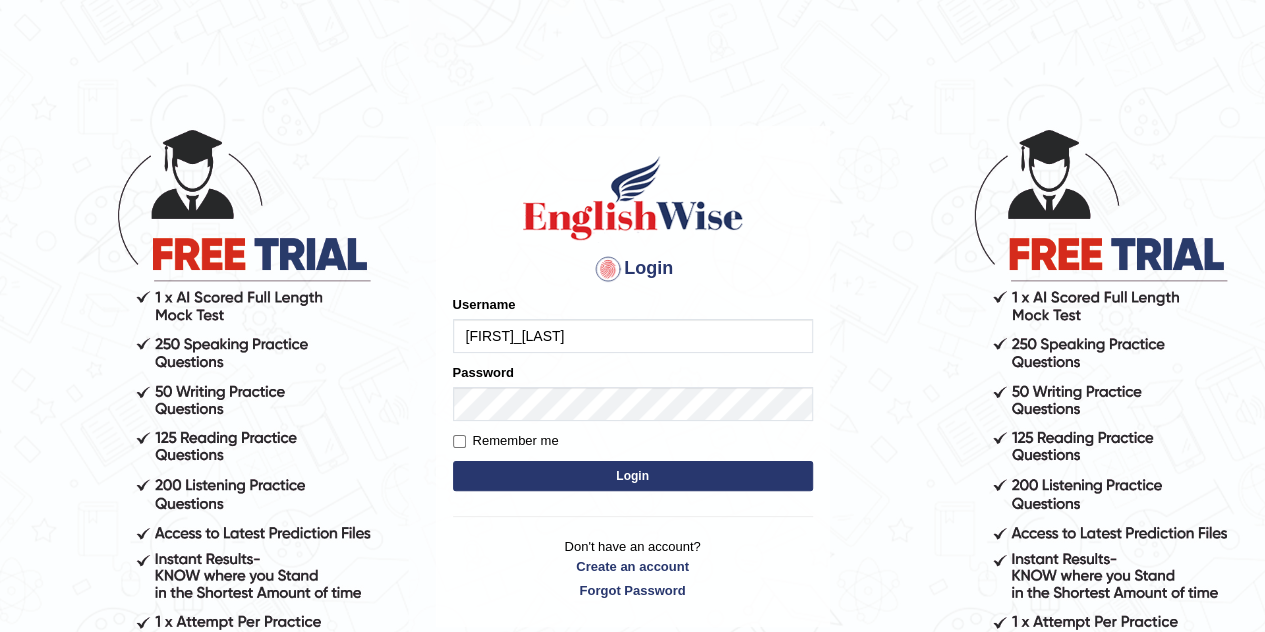 type on "Bharath_Chary" 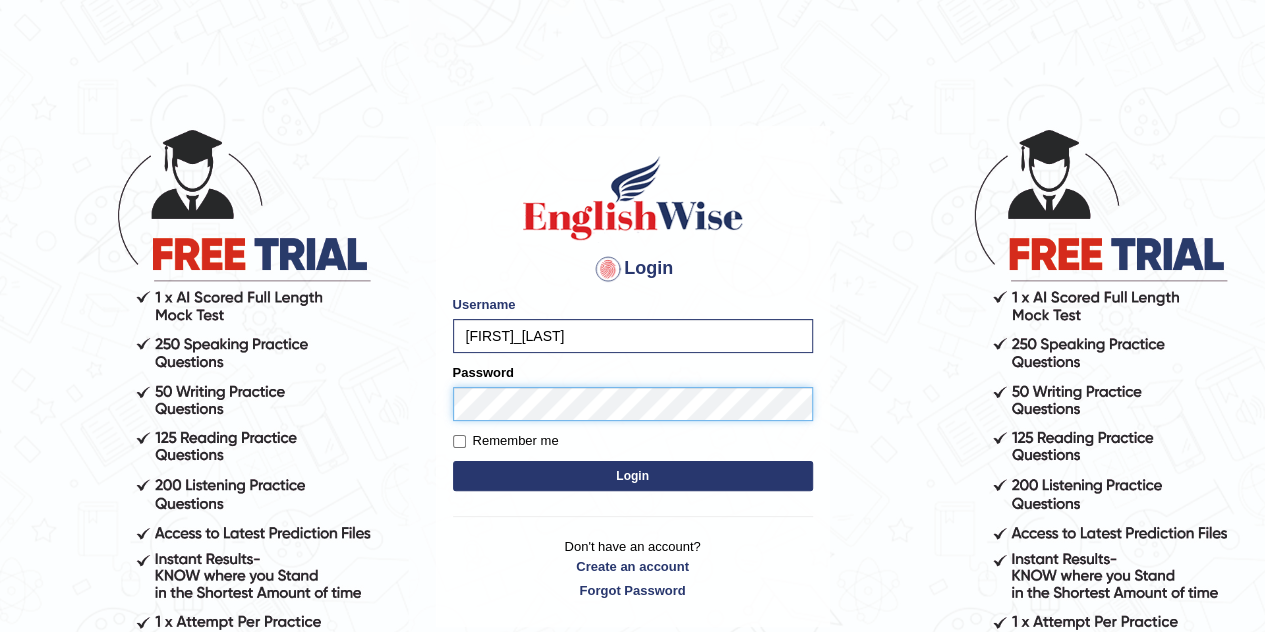 click on "Login" at bounding box center [633, 476] 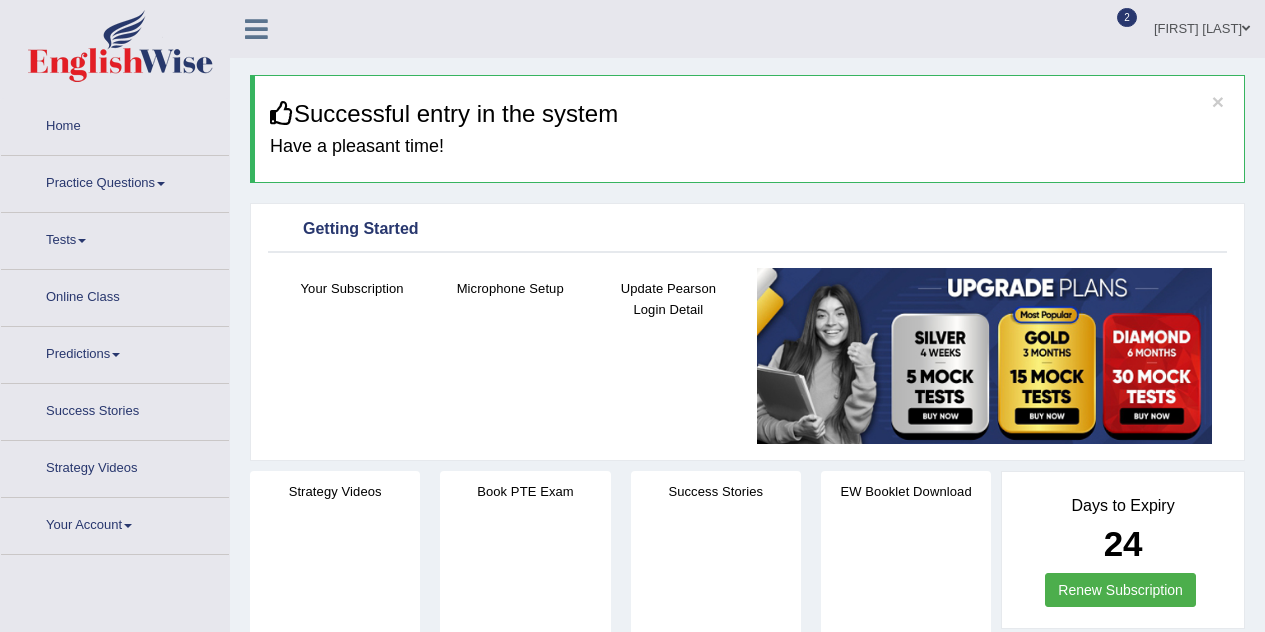scroll, scrollTop: 0, scrollLeft: 0, axis: both 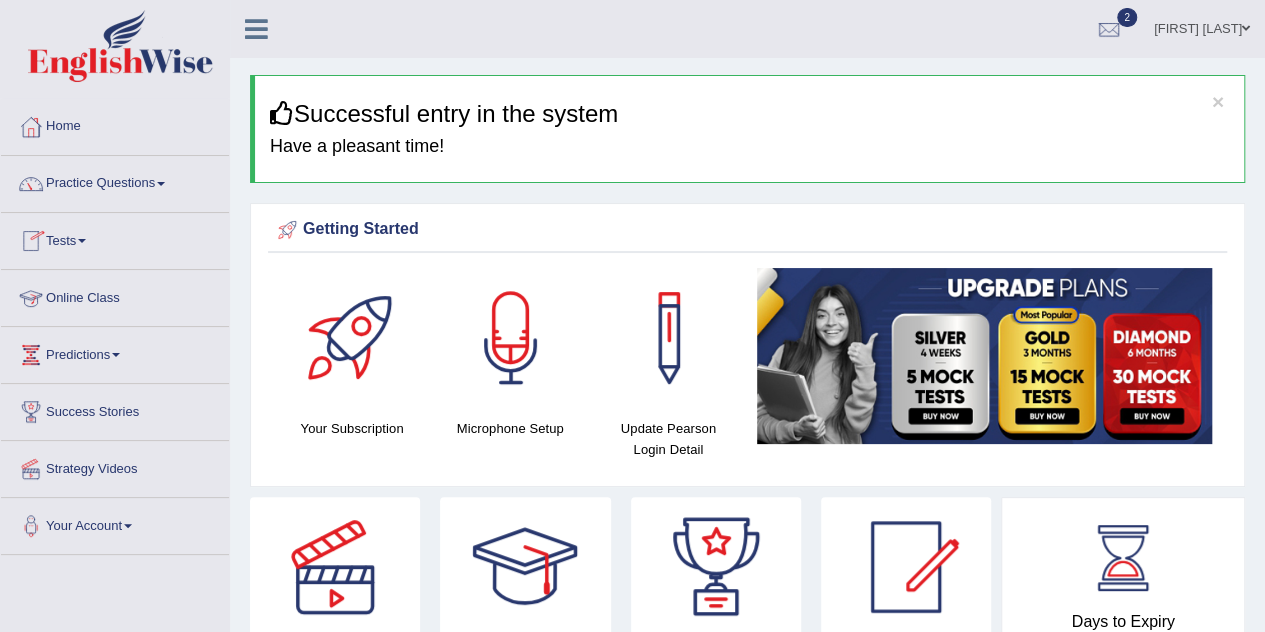click on "Online Class" at bounding box center [115, 295] 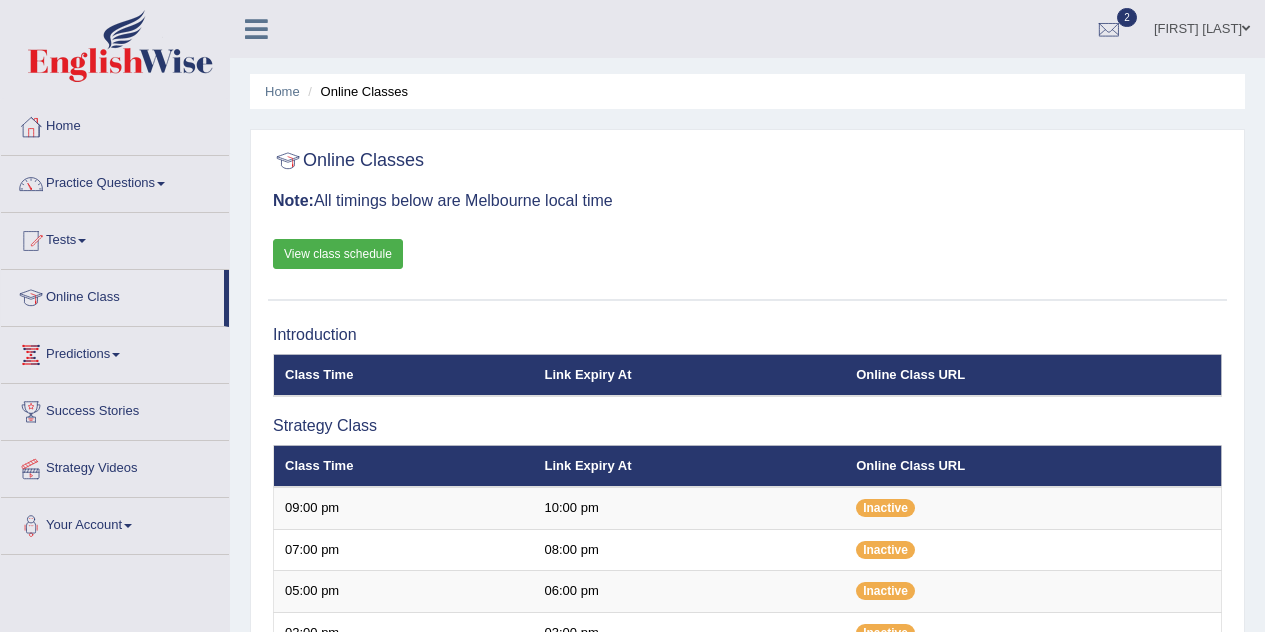 scroll, scrollTop: 0, scrollLeft: 0, axis: both 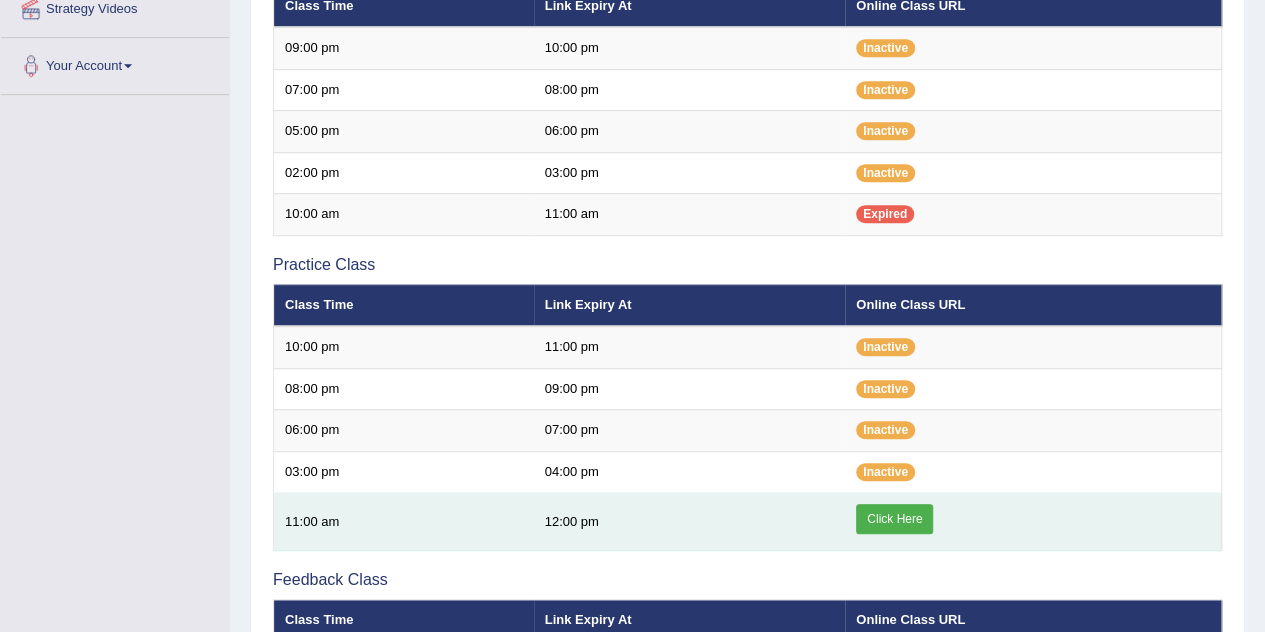 click on "Click Here" at bounding box center (894, 519) 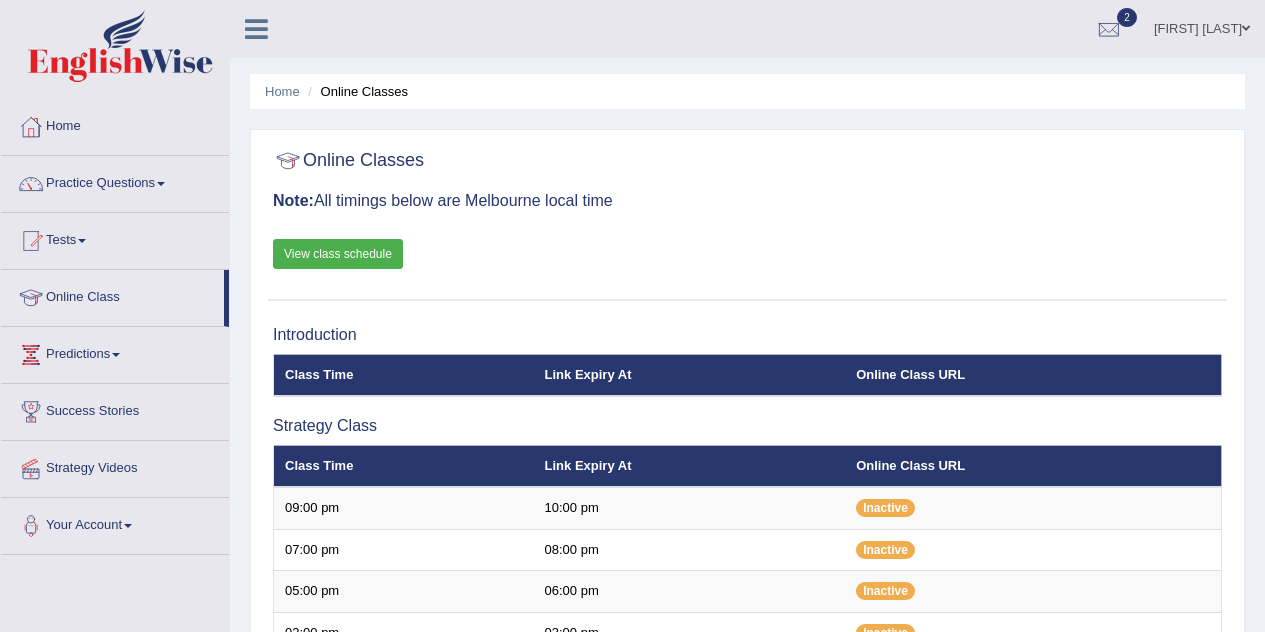 scroll, scrollTop: 460, scrollLeft: 0, axis: vertical 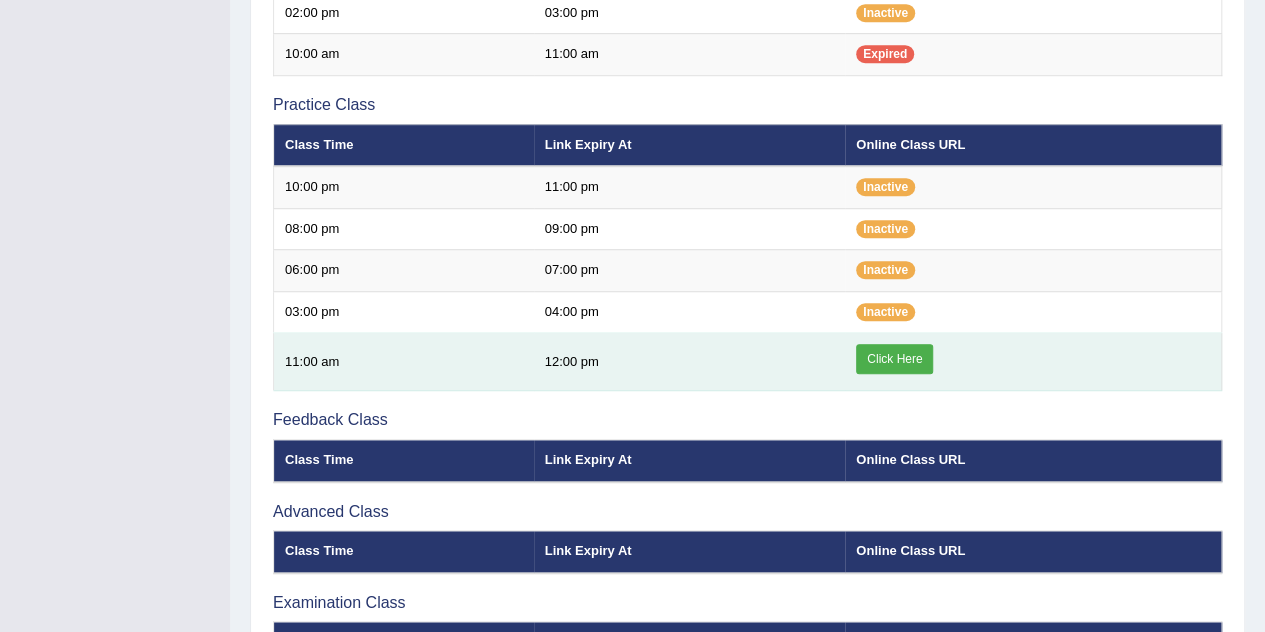 click on "Click Here" at bounding box center (894, 359) 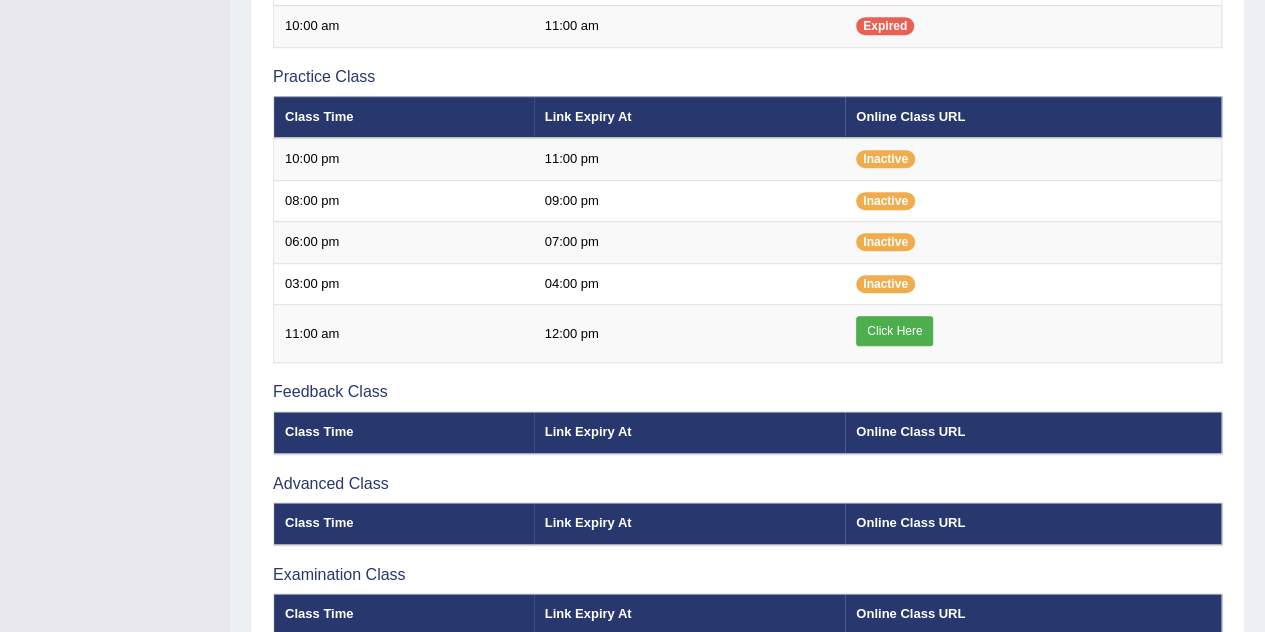 scroll, scrollTop: 0, scrollLeft: 0, axis: both 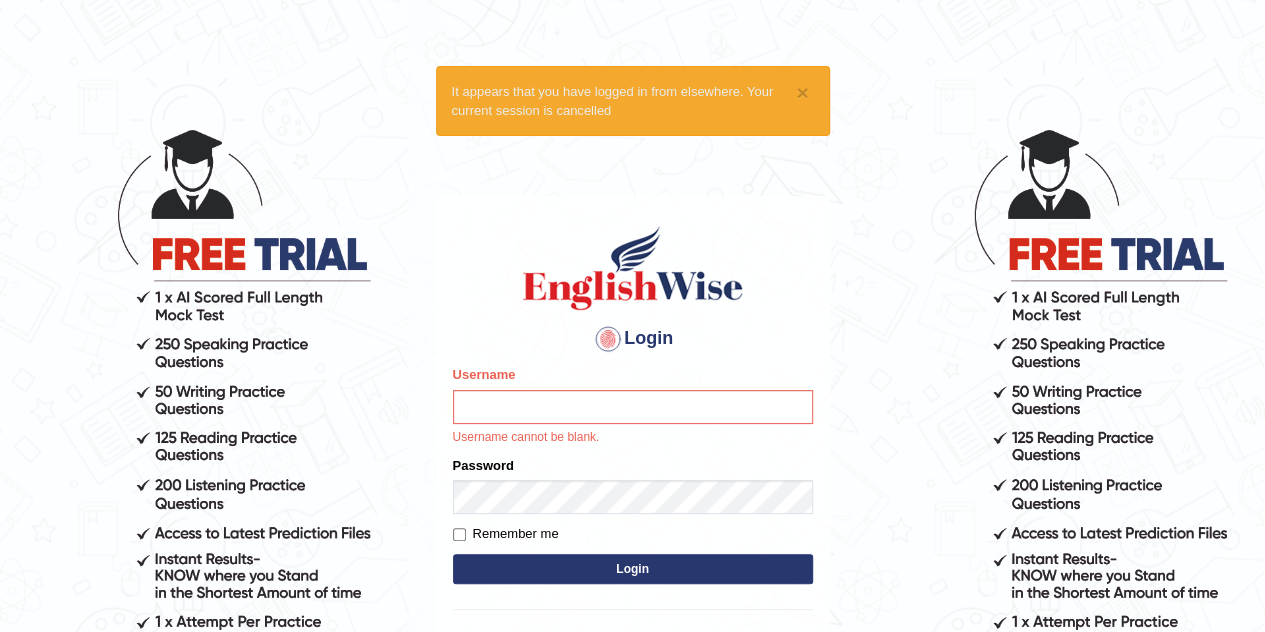 click on "Username" at bounding box center (633, 407) 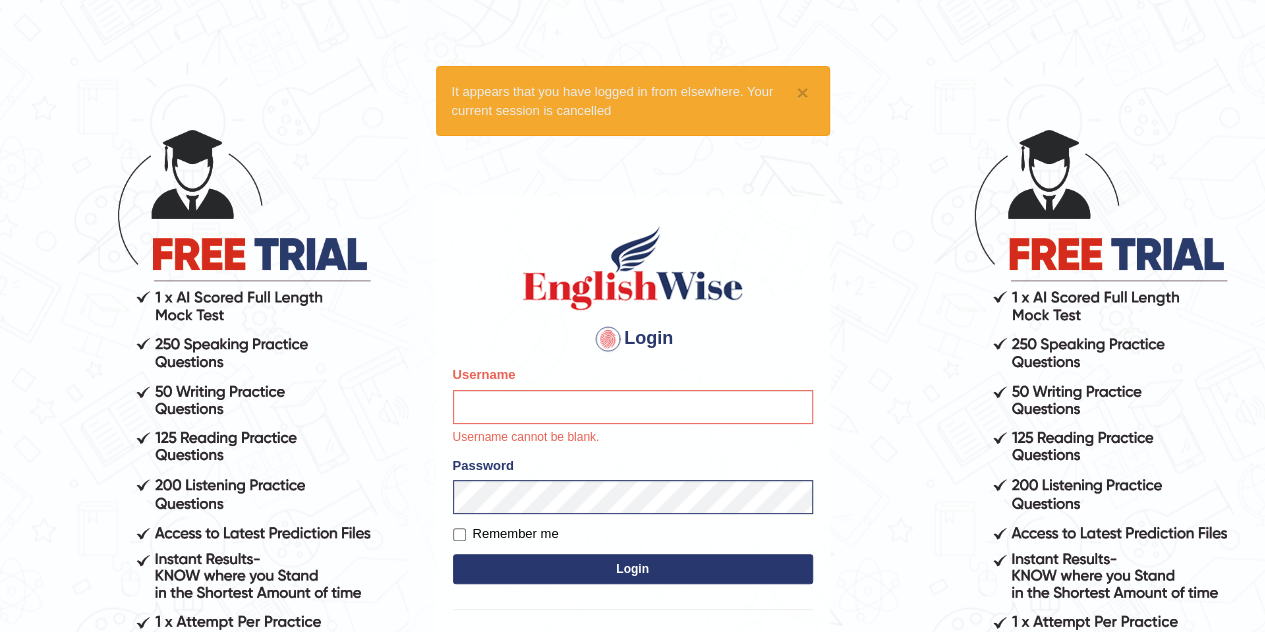 type on "Bharath_Chary" 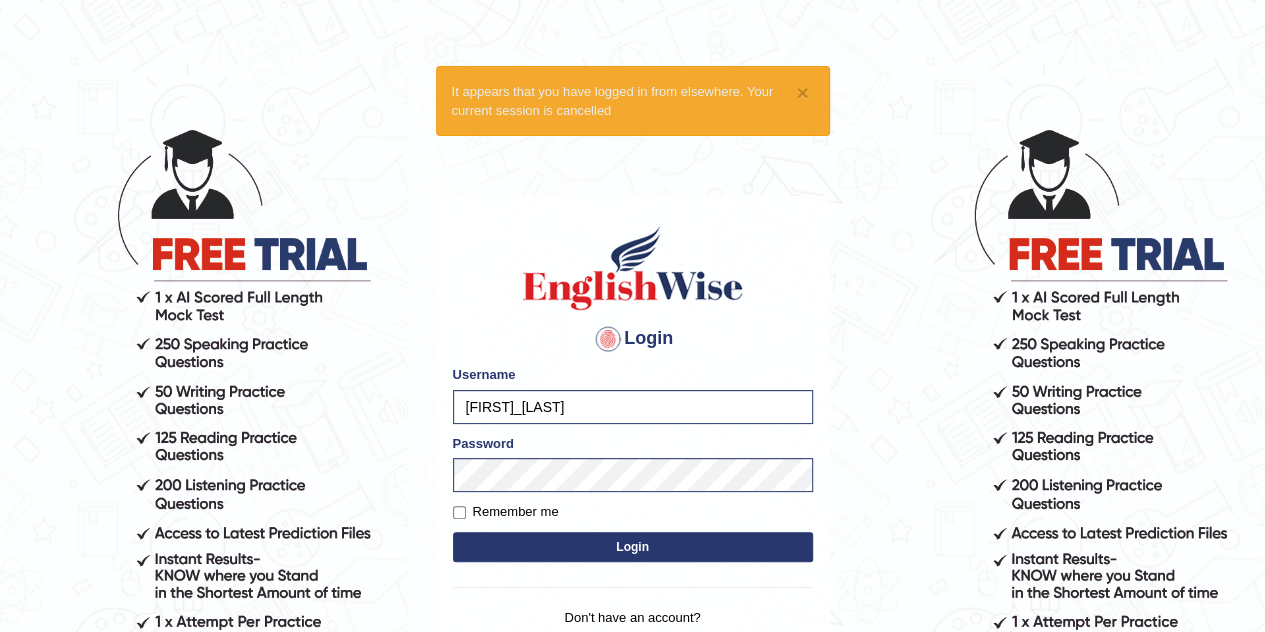 click on "Login" at bounding box center (633, 547) 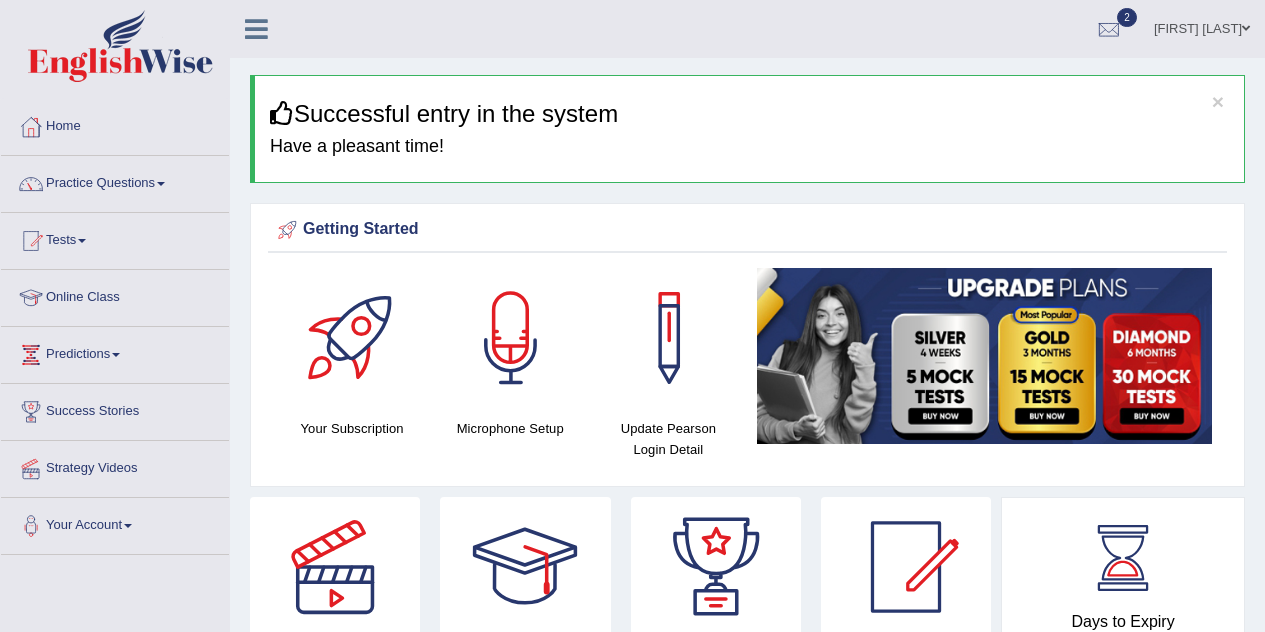 scroll, scrollTop: 0, scrollLeft: 0, axis: both 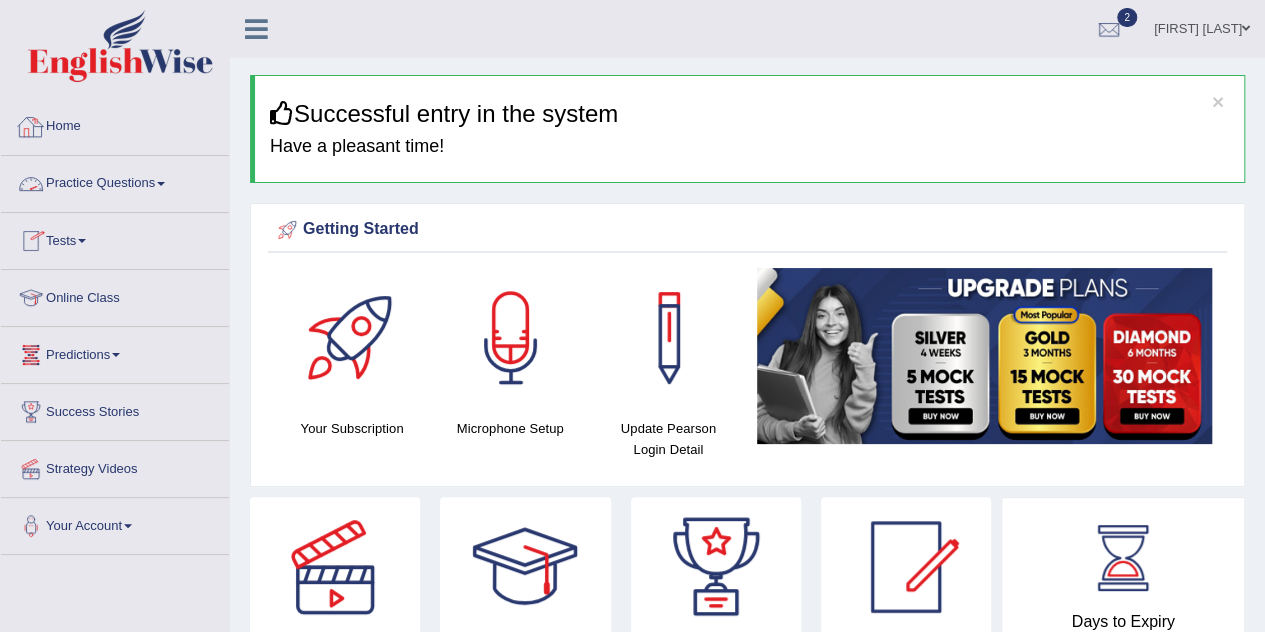 click on "Practice Questions" at bounding box center [115, 181] 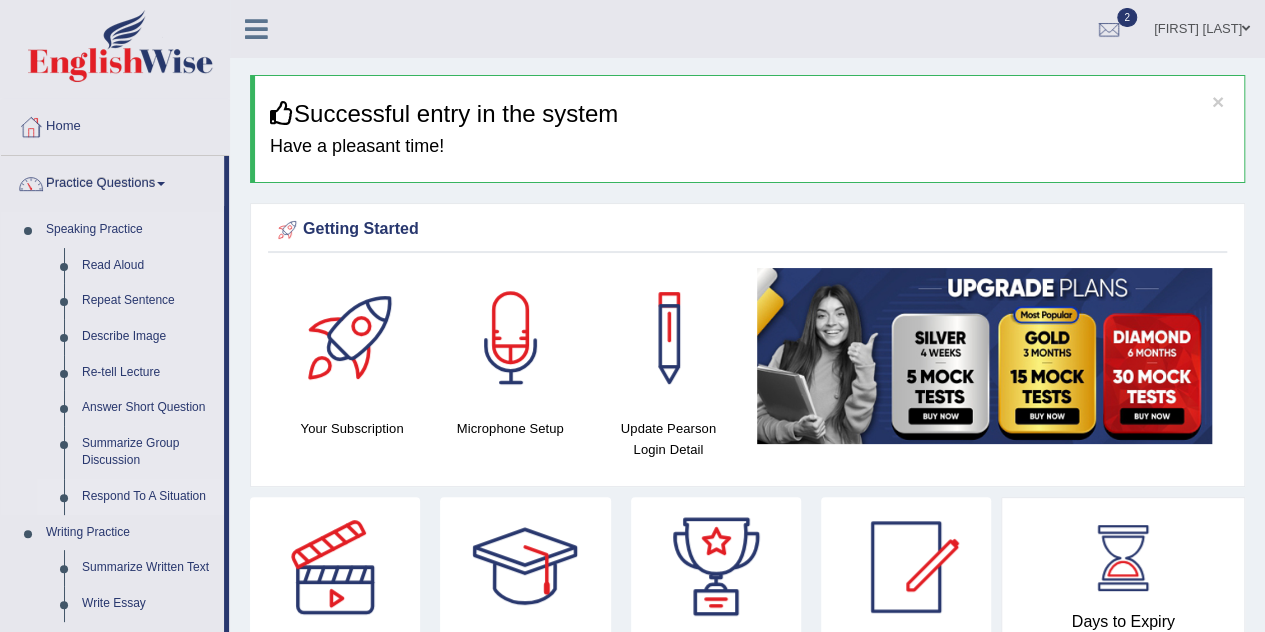 click on "Respond To A Situation" at bounding box center [148, 497] 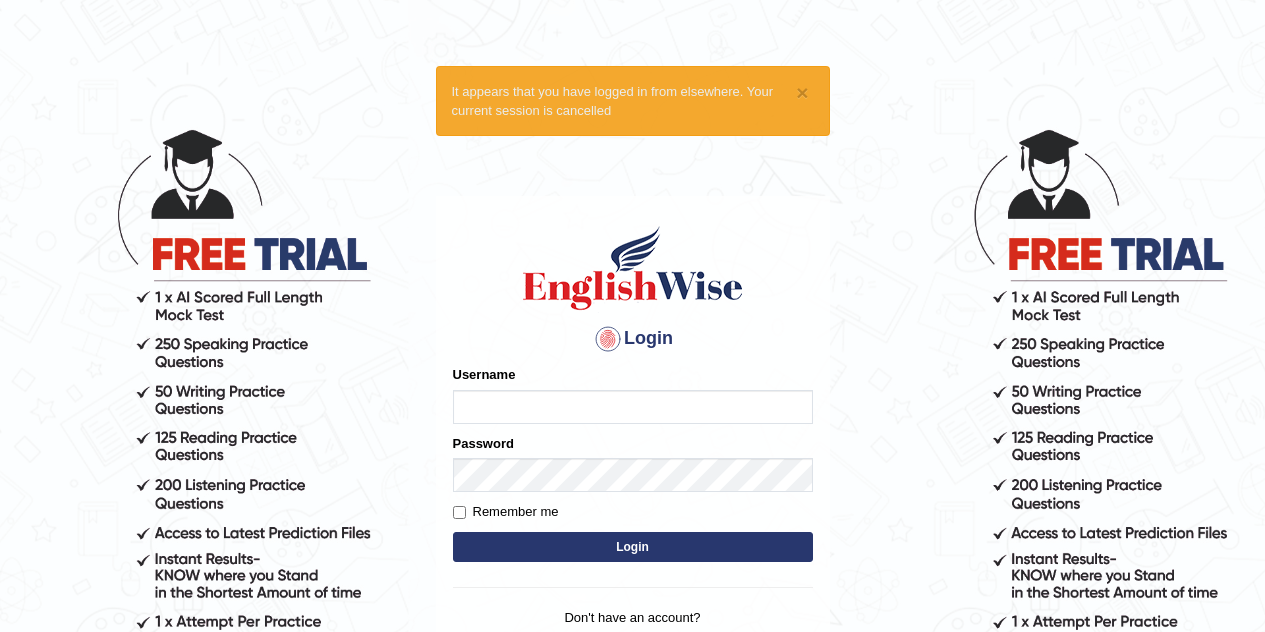 scroll, scrollTop: 0, scrollLeft: 0, axis: both 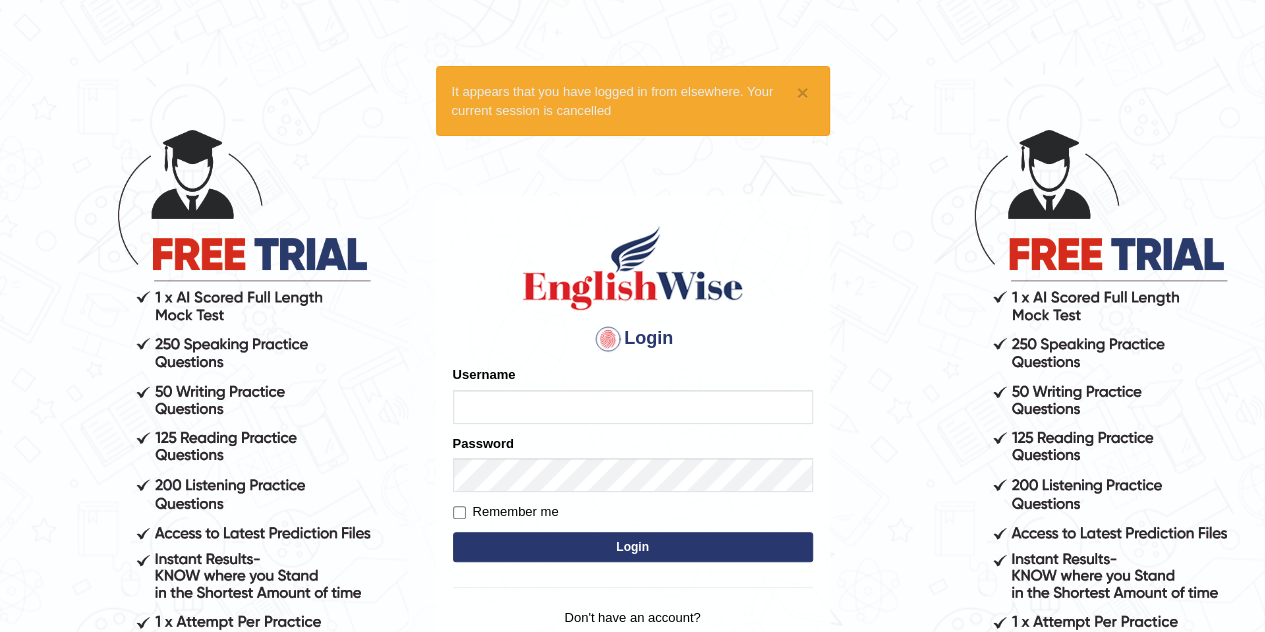 type on "[FIRST]_[LAST]" 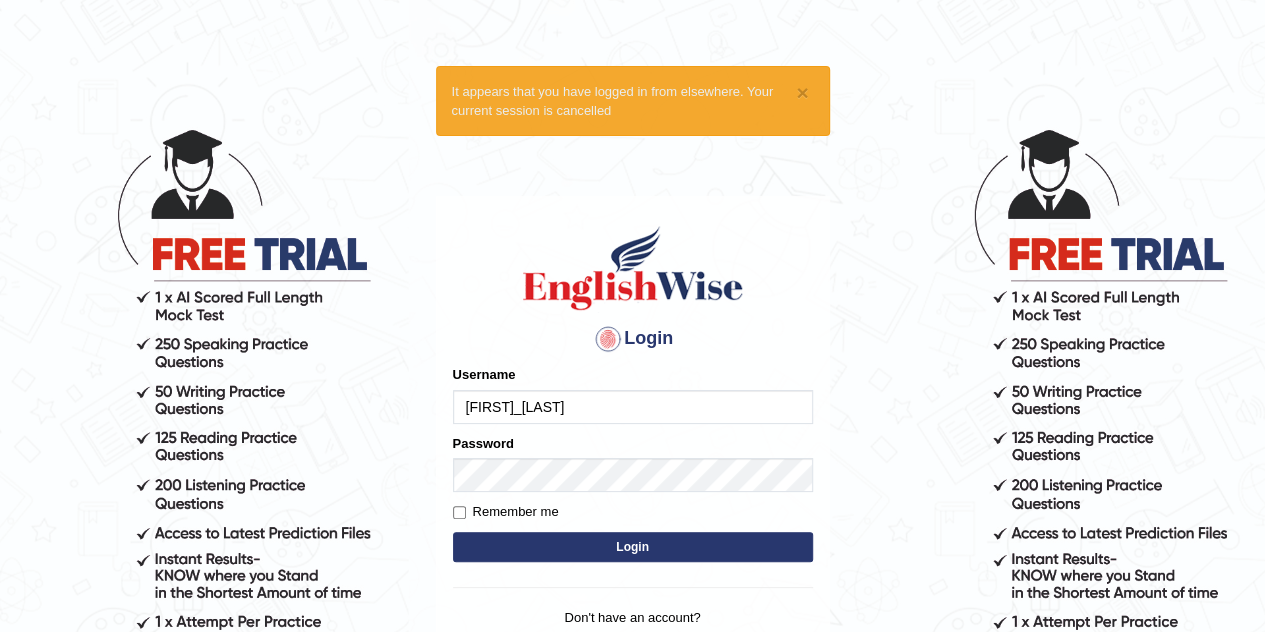click on "Login" at bounding box center (633, 547) 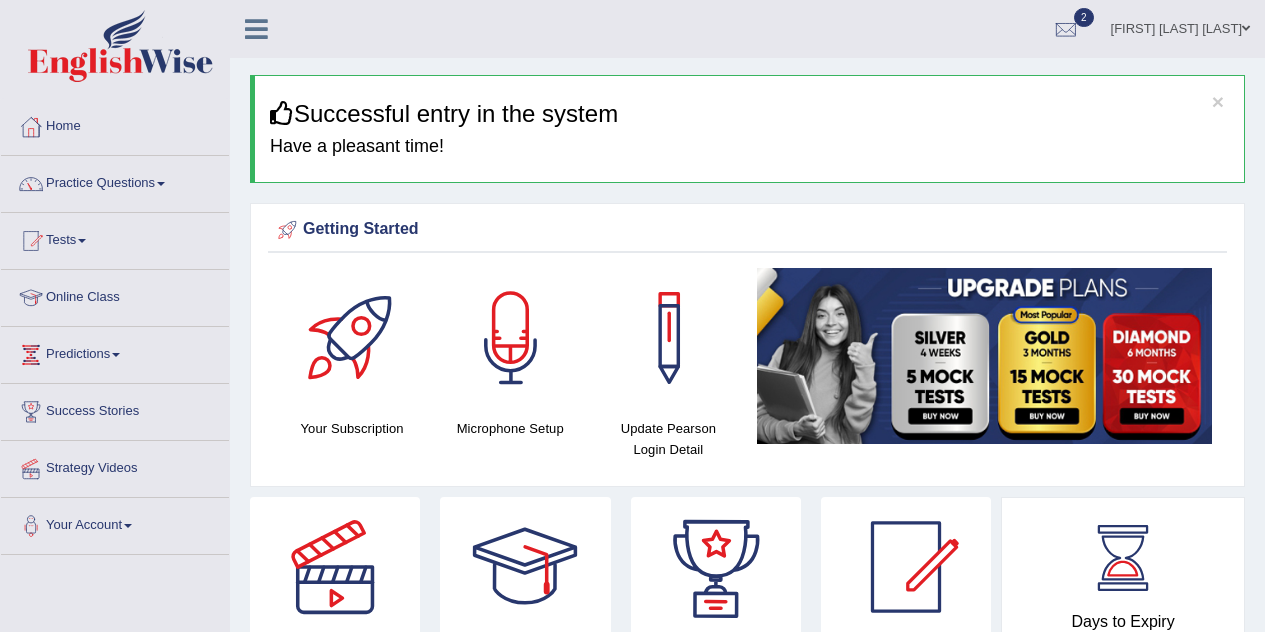 scroll, scrollTop: 0, scrollLeft: 0, axis: both 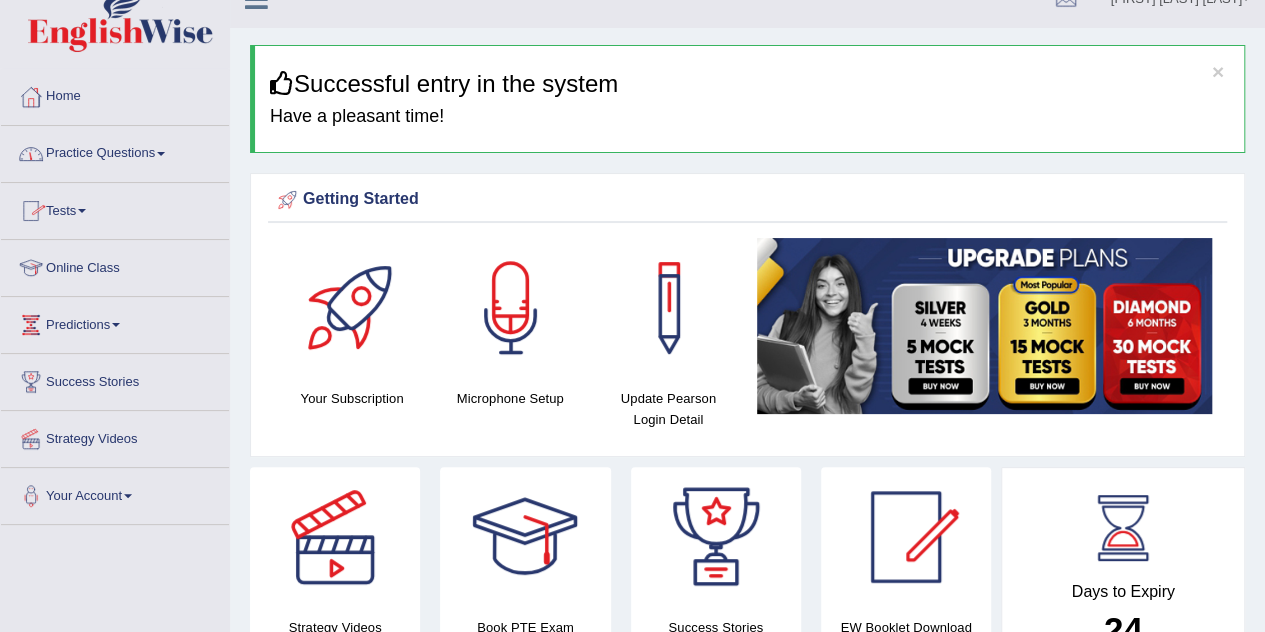 click on "Practice Questions" at bounding box center [115, 151] 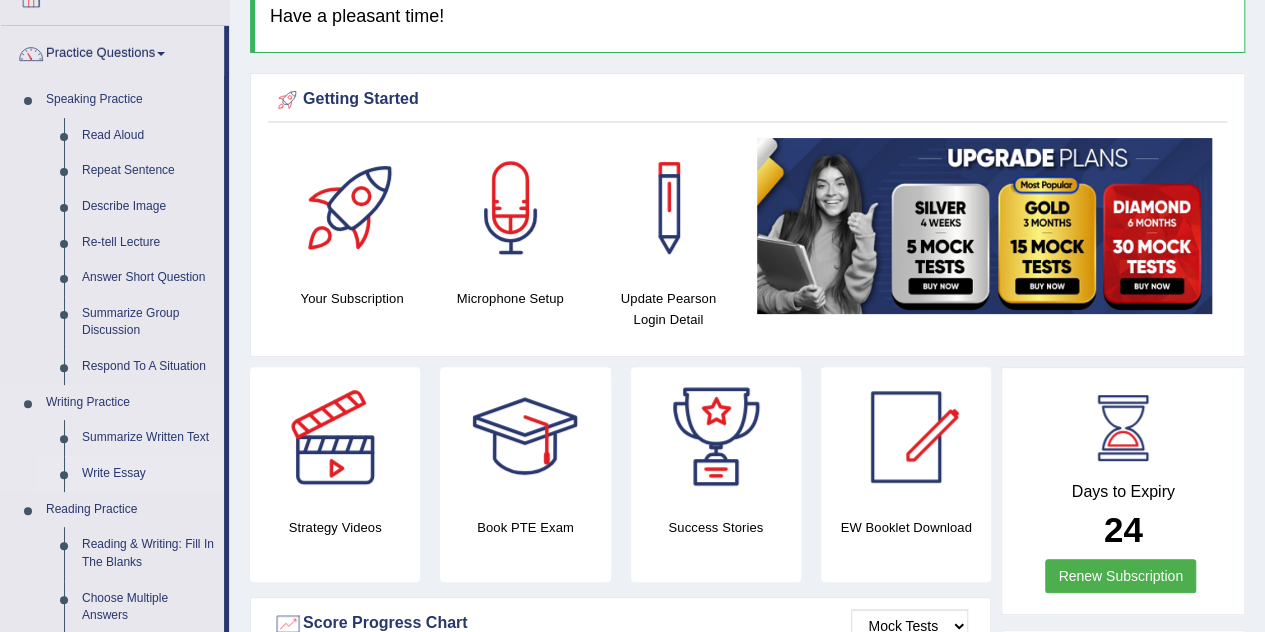 scroll, scrollTop: 133, scrollLeft: 0, axis: vertical 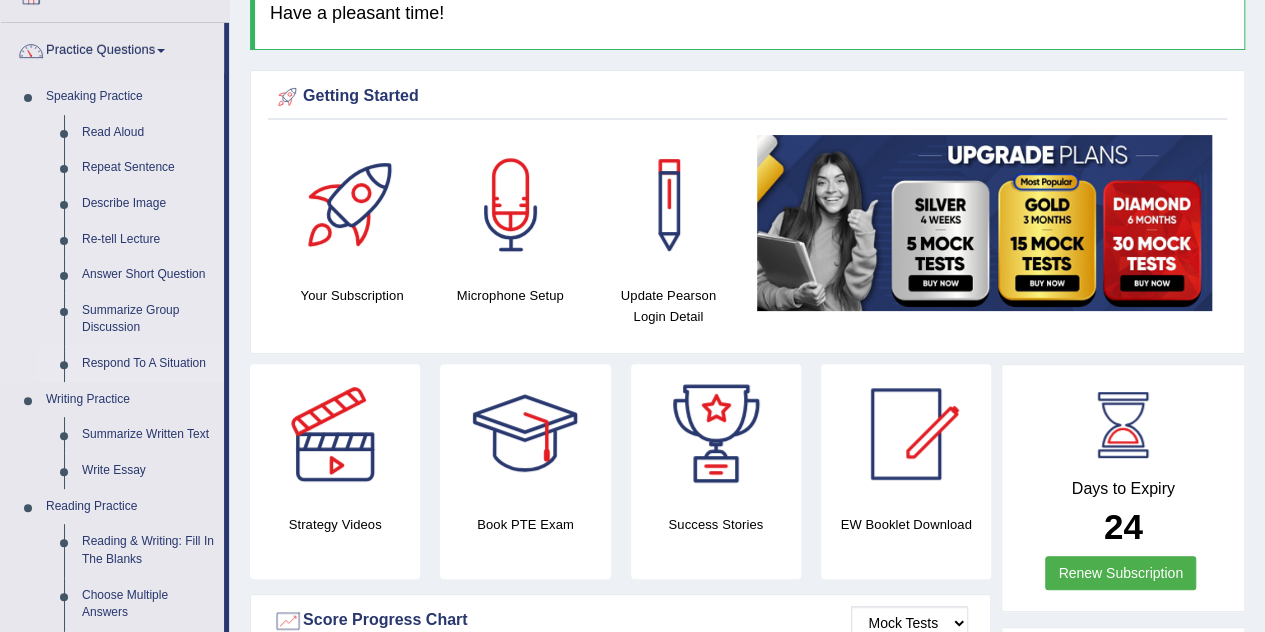 click on "Respond To A Situation" at bounding box center [148, 364] 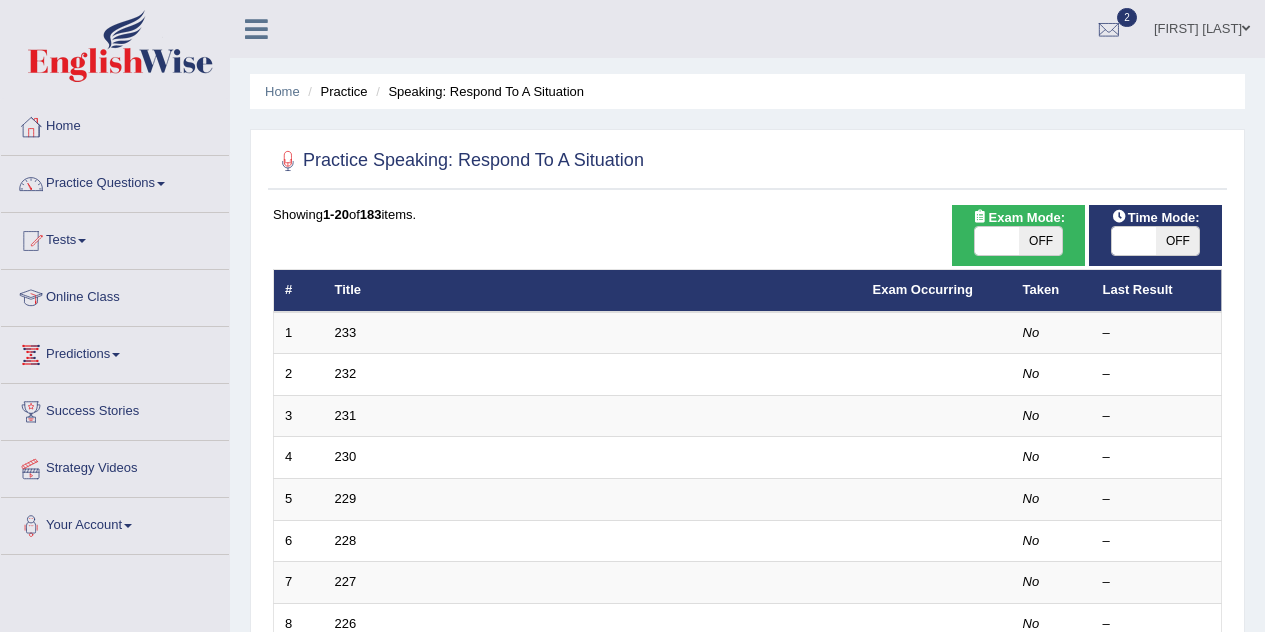 scroll, scrollTop: 0, scrollLeft: 0, axis: both 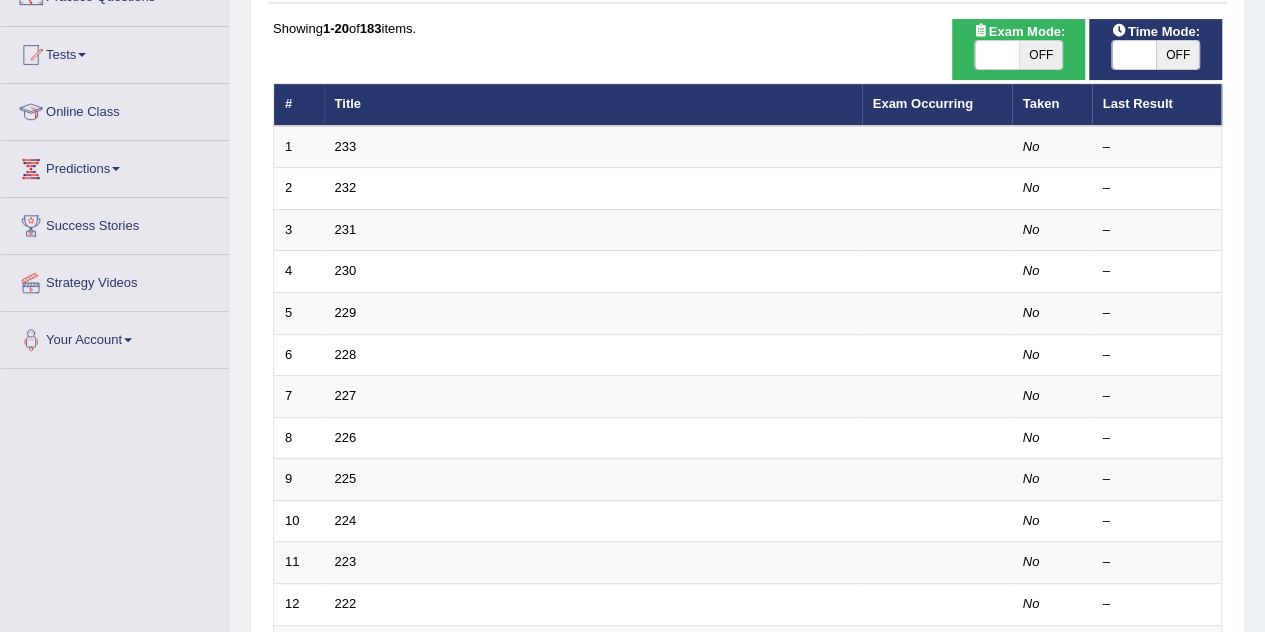 click on "OFF" at bounding box center [1041, 55] 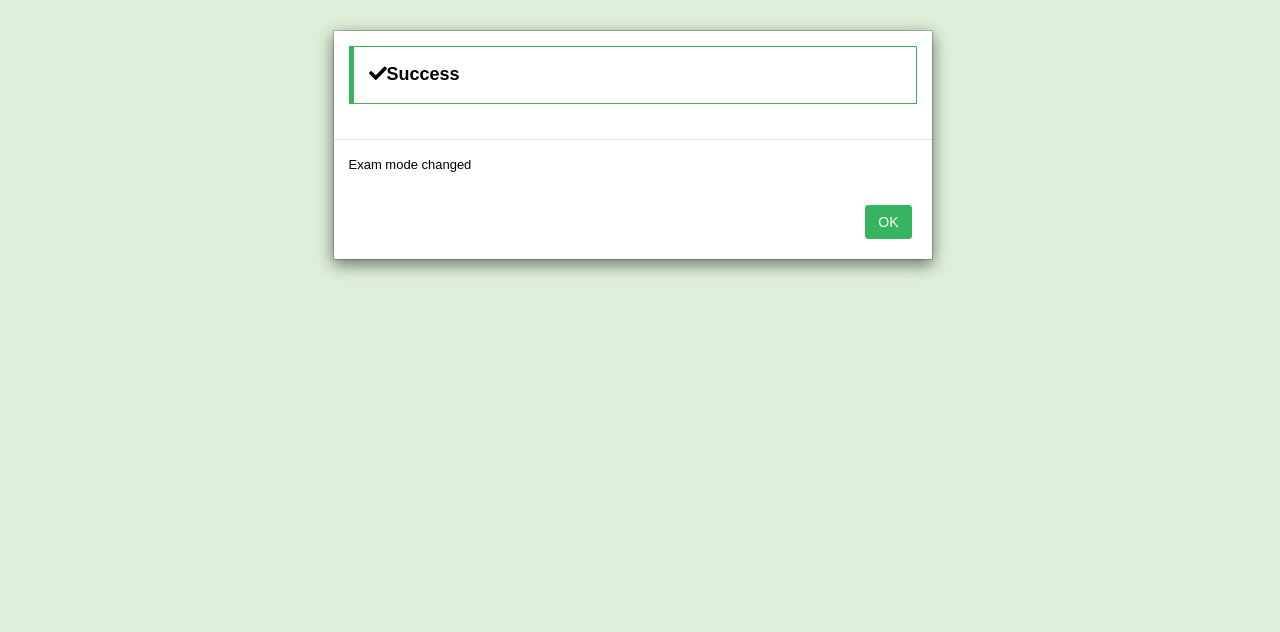 click on "OK" at bounding box center [888, 222] 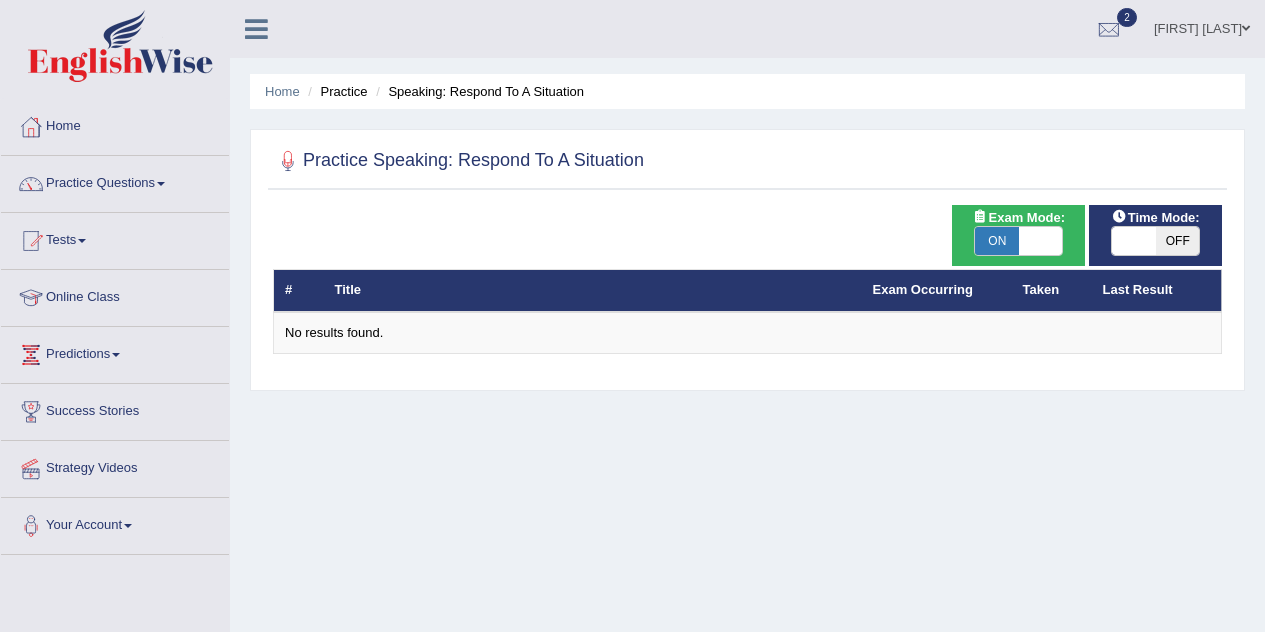 scroll, scrollTop: 186, scrollLeft: 0, axis: vertical 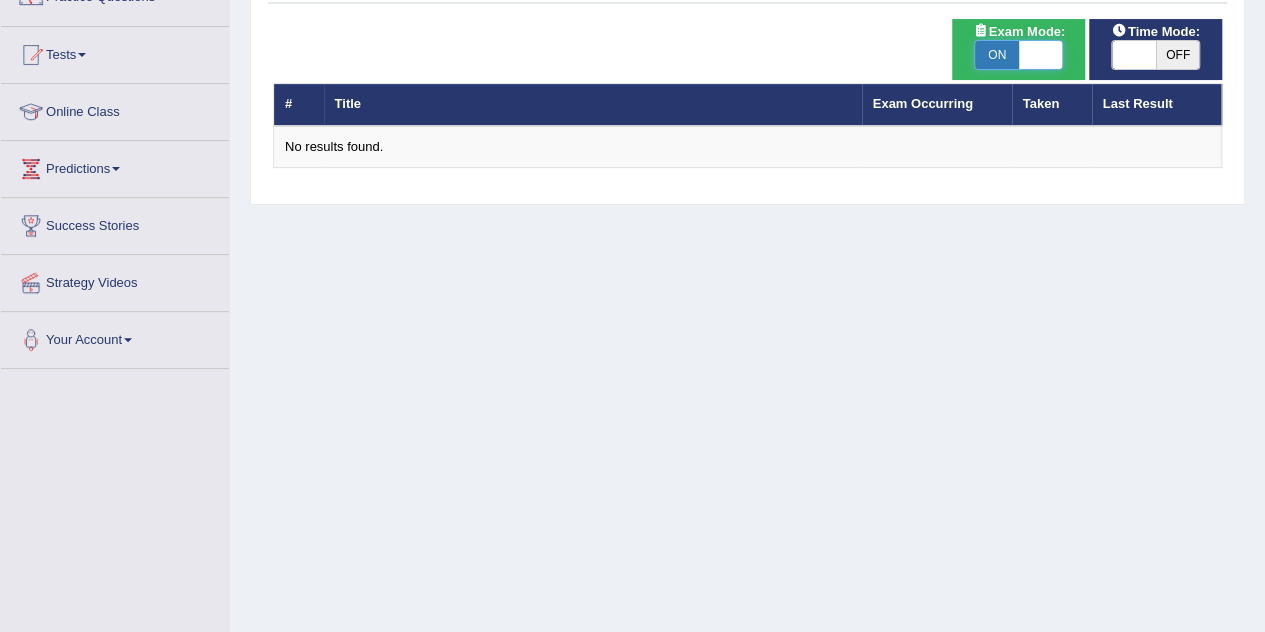 click at bounding box center [1041, 55] 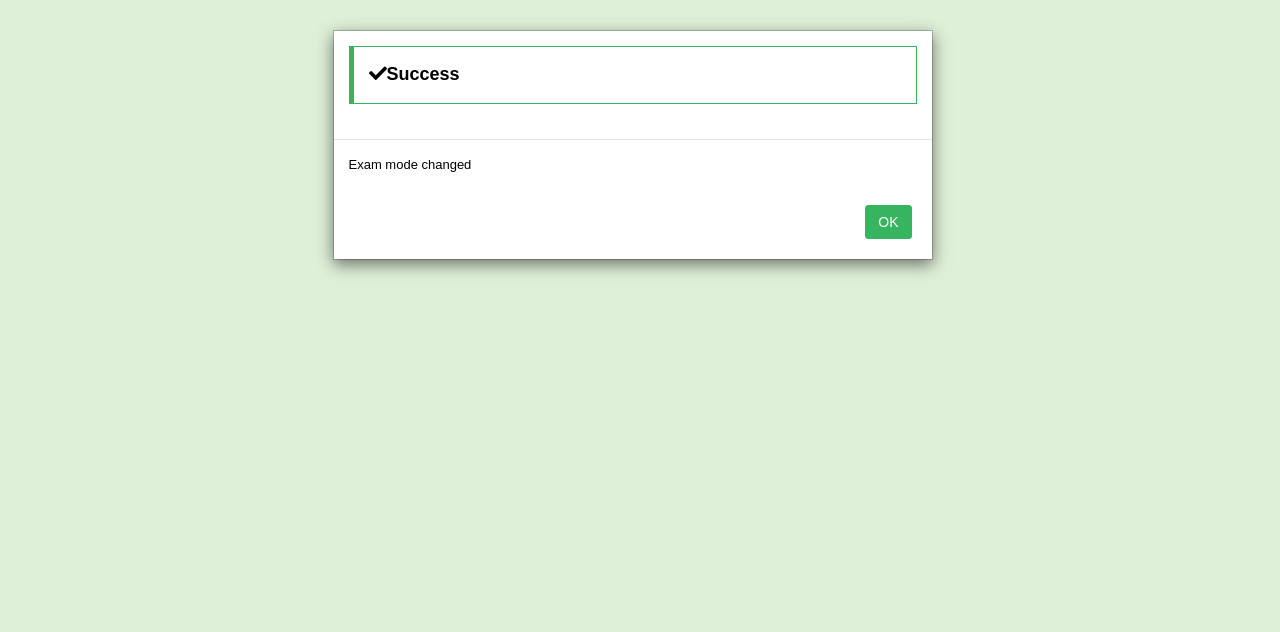 click on "OK" at bounding box center (888, 222) 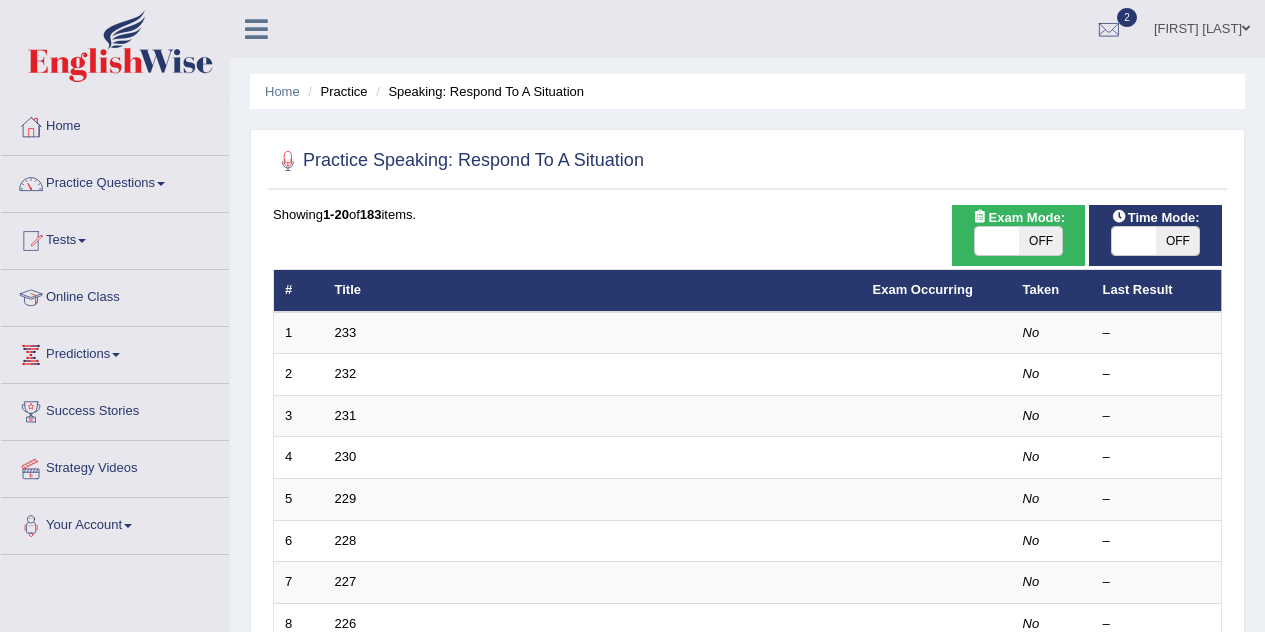 scroll, scrollTop: 186, scrollLeft: 0, axis: vertical 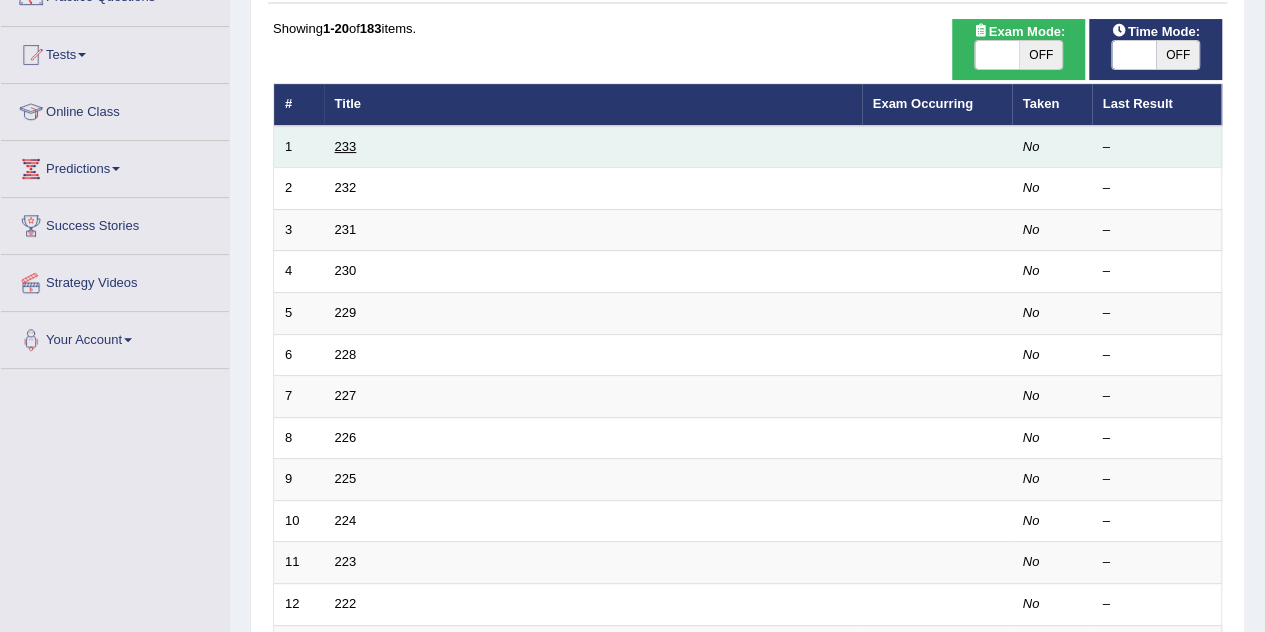 click on "233" at bounding box center (346, 146) 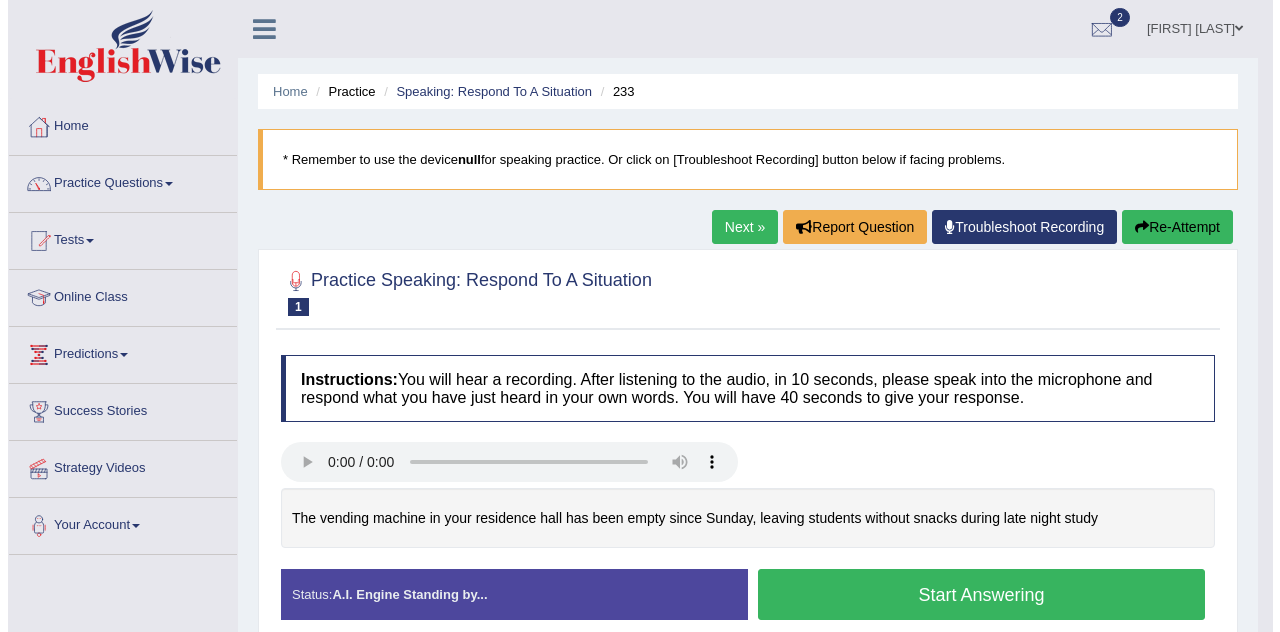 scroll, scrollTop: 0, scrollLeft: 0, axis: both 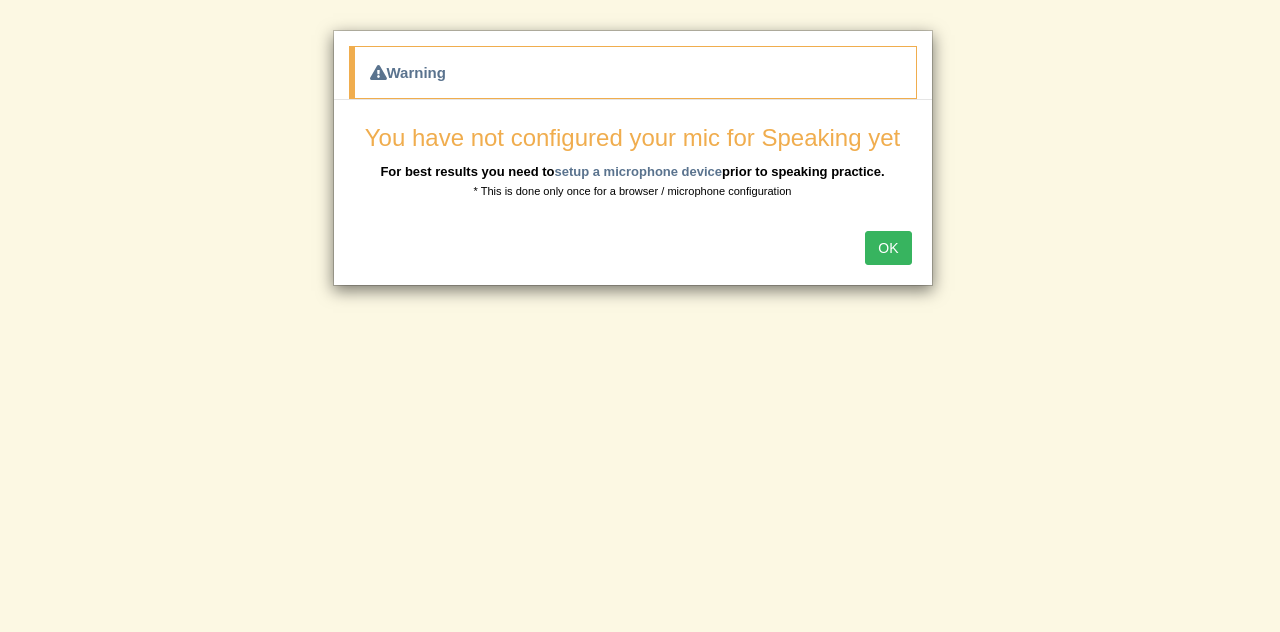 click on "OK" at bounding box center (888, 248) 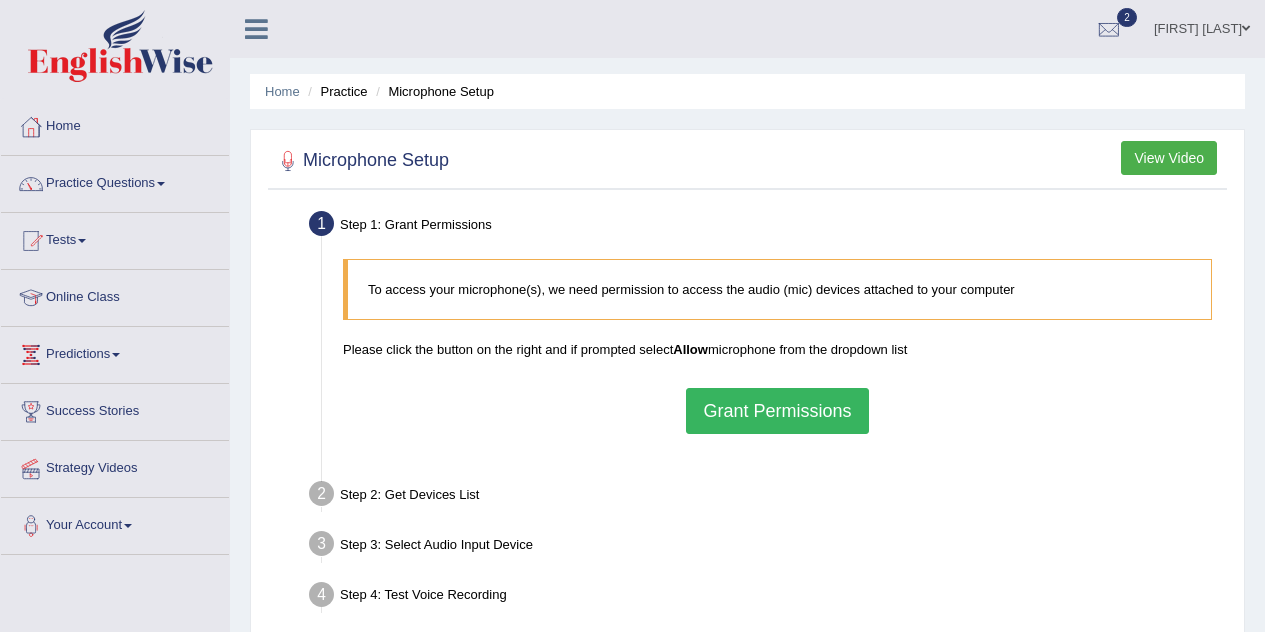 scroll, scrollTop: 0, scrollLeft: 0, axis: both 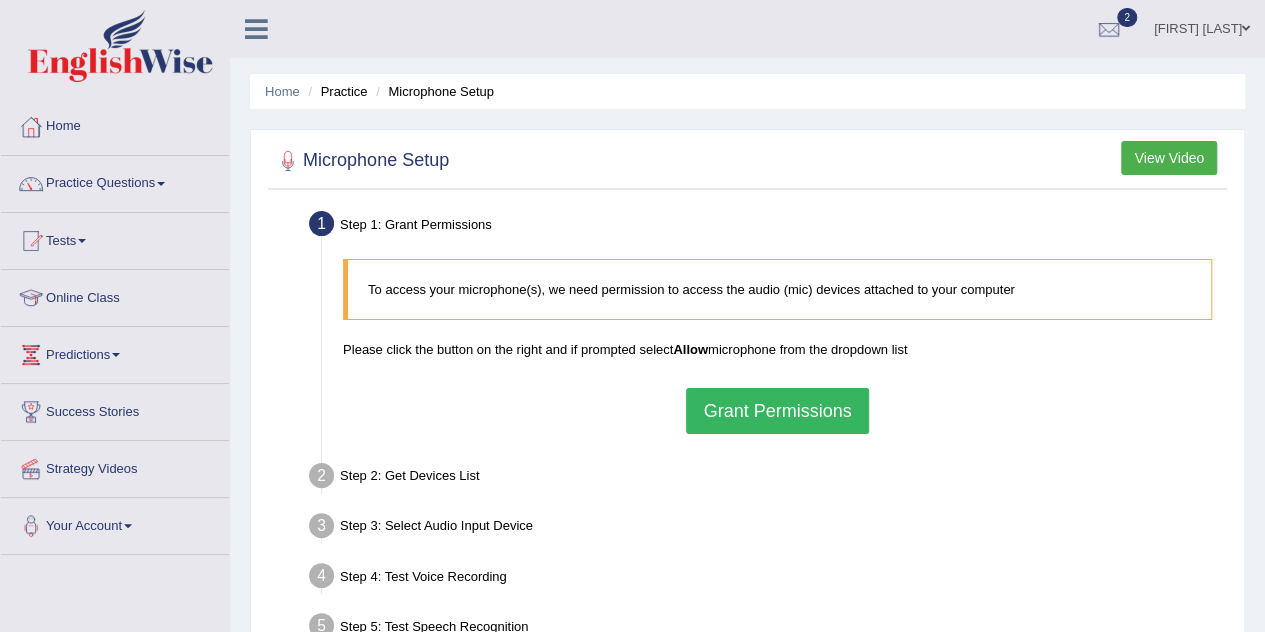 click on "Grant Permissions" at bounding box center (777, 411) 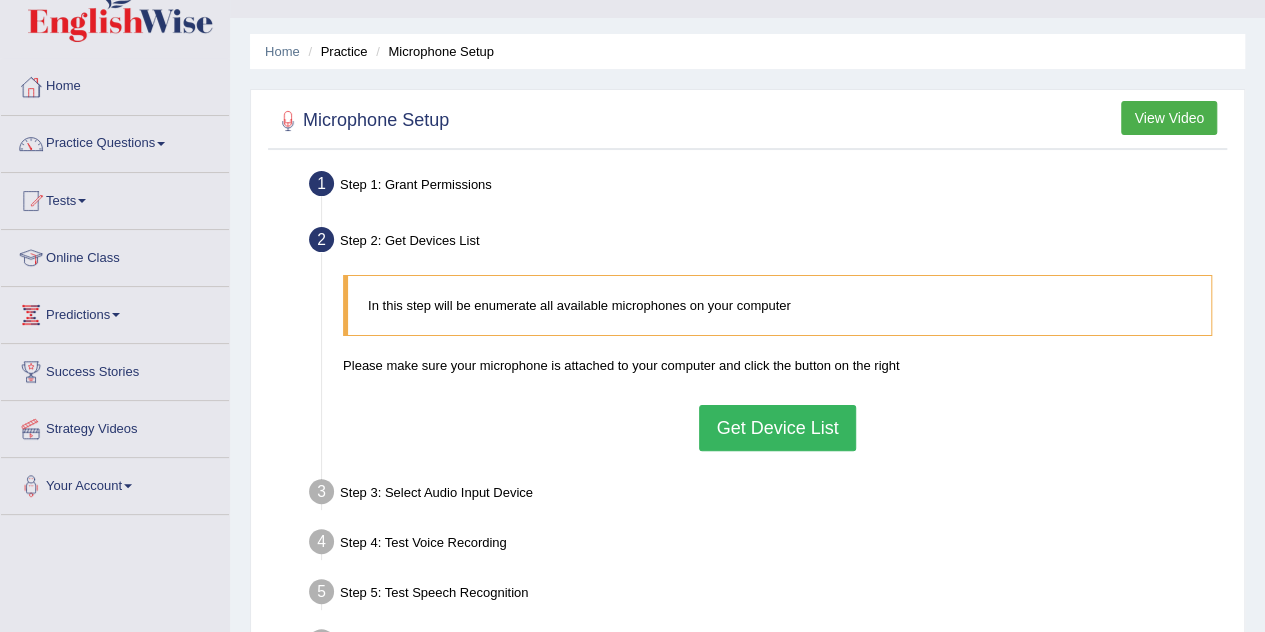 scroll, scrollTop: 42, scrollLeft: 0, axis: vertical 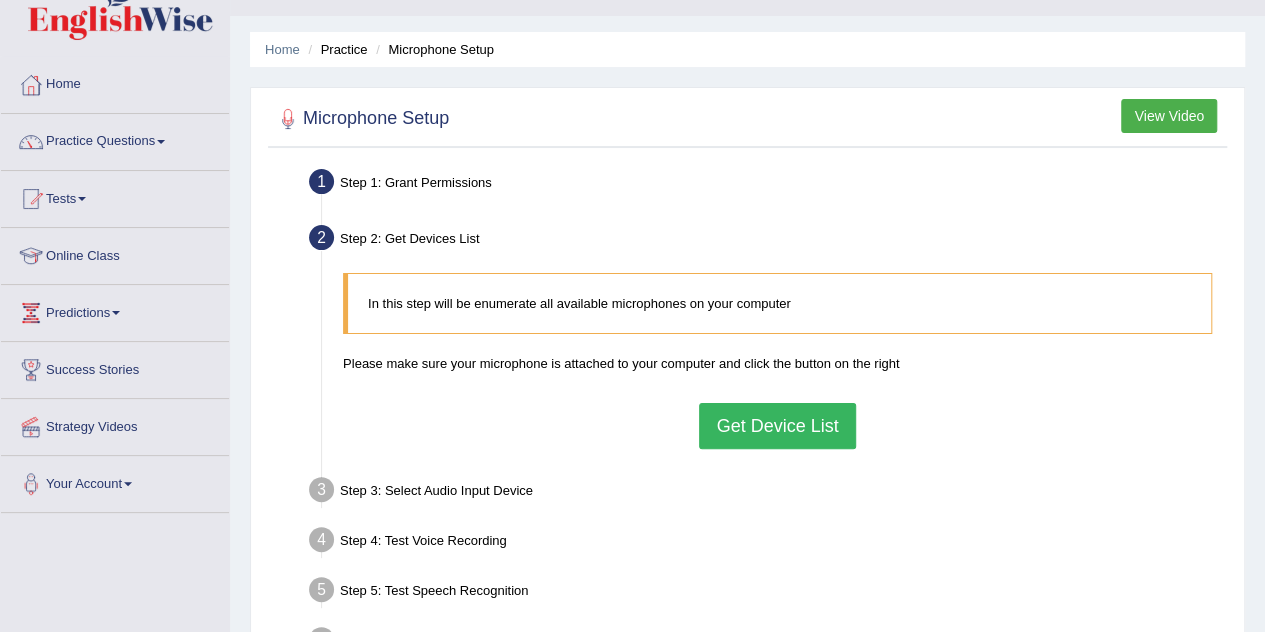 click on "Get Device List" at bounding box center [777, 426] 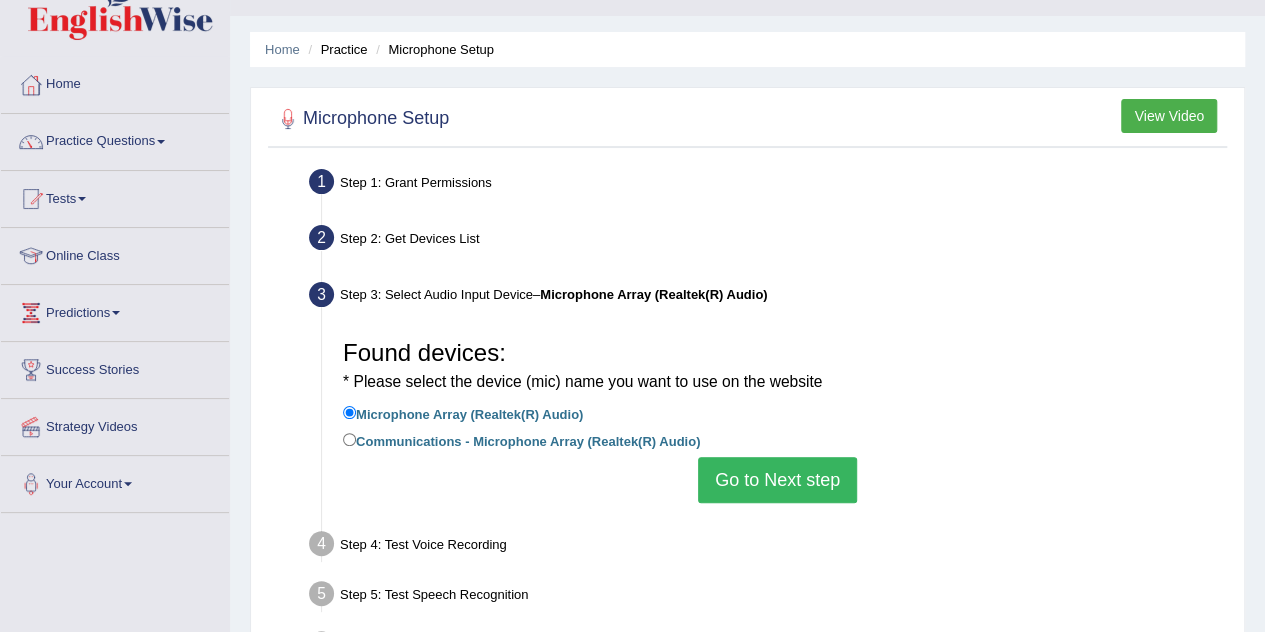 click on "Go to Next step" at bounding box center (777, 480) 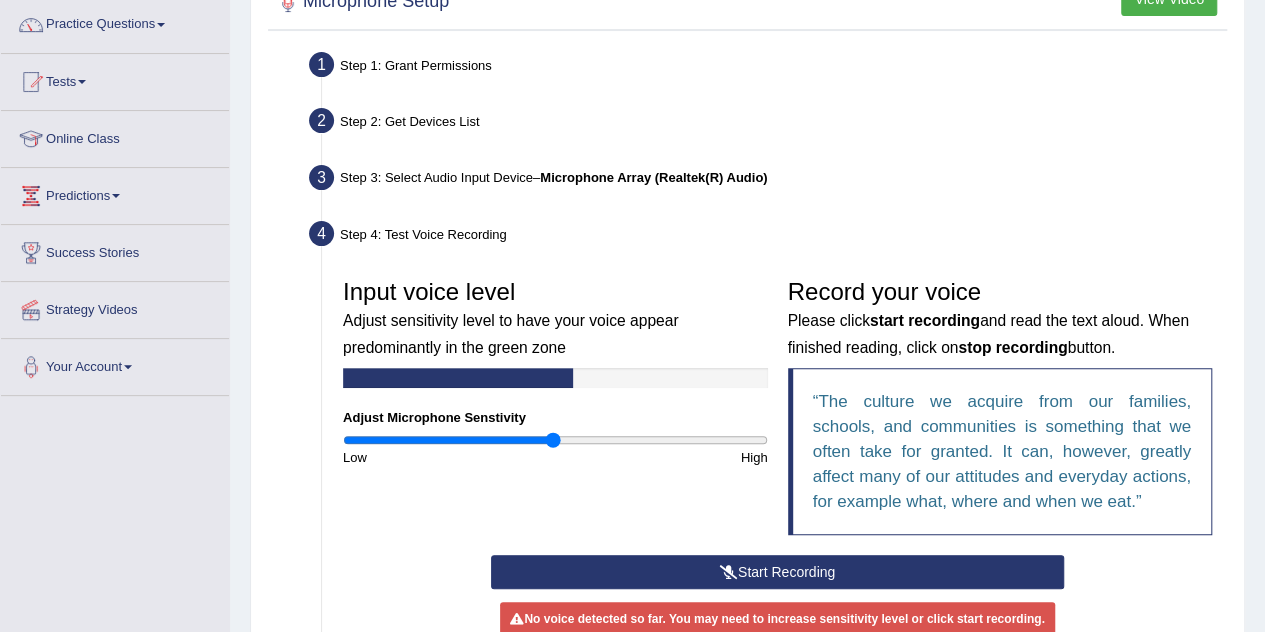 scroll, scrollTop: 160, scrollLeft: 0, axis: vertical 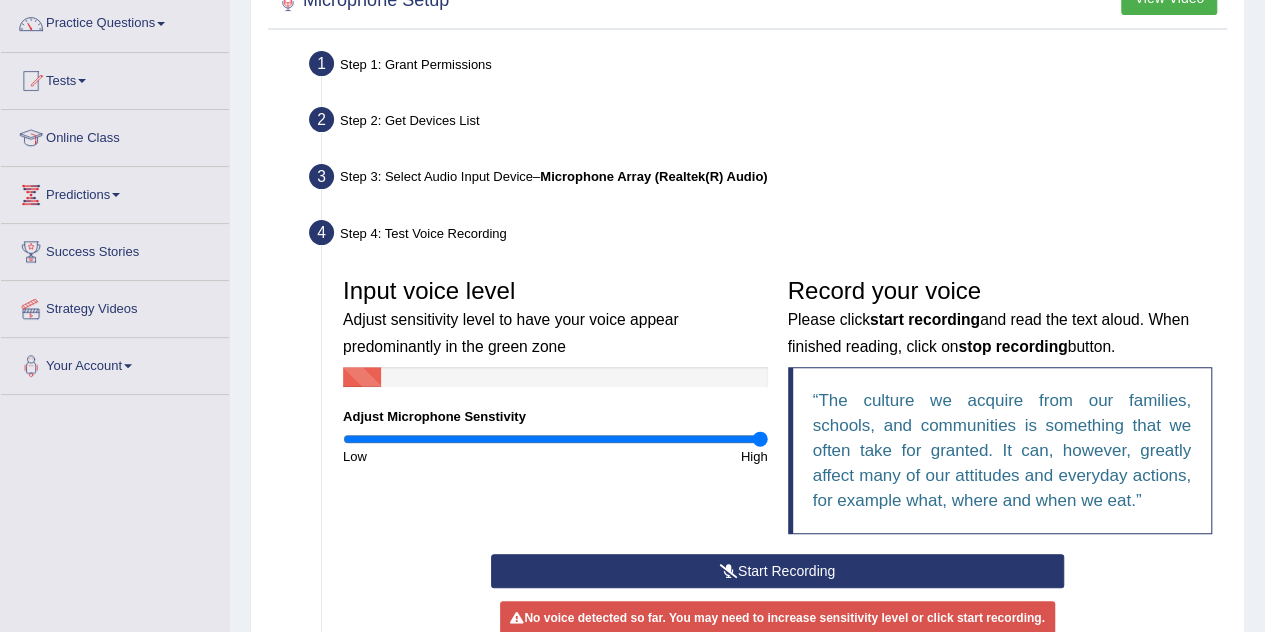 drag, startPoint x: 553, startPoint y: 435, endPoint x: 777, endPoint y: 462, distance: 225.62137 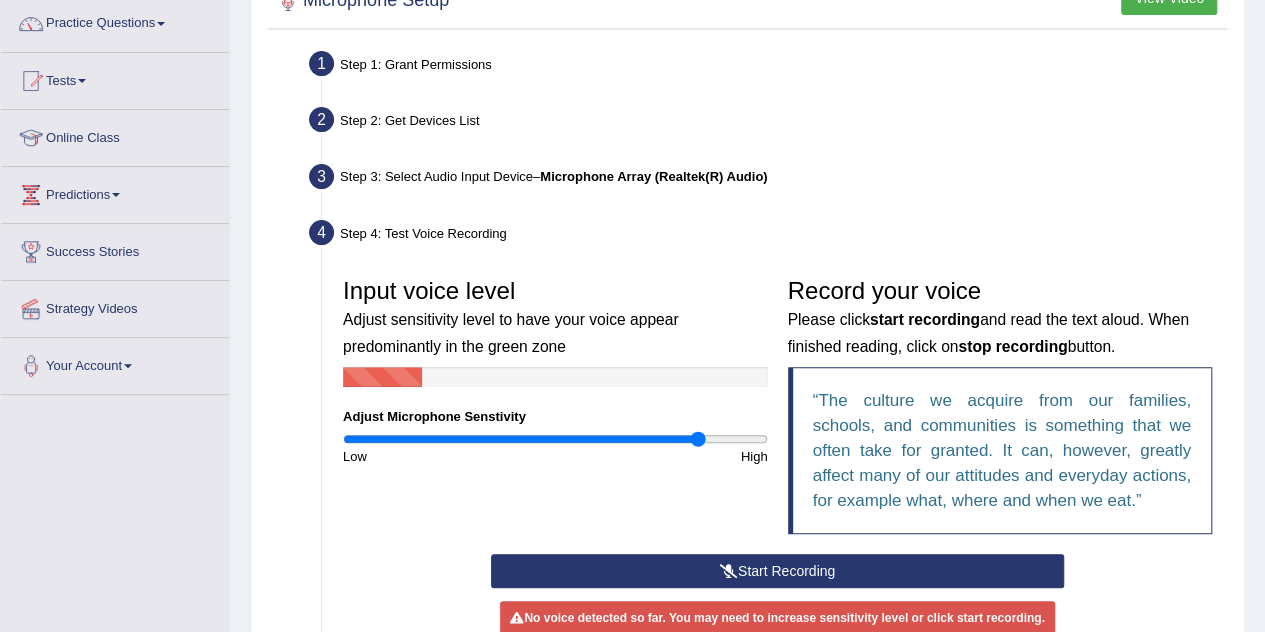 drag, startPoint x: 756, startPoint y: 435, endPoint x: 700, endPoint y: 445, distance: 56.88585 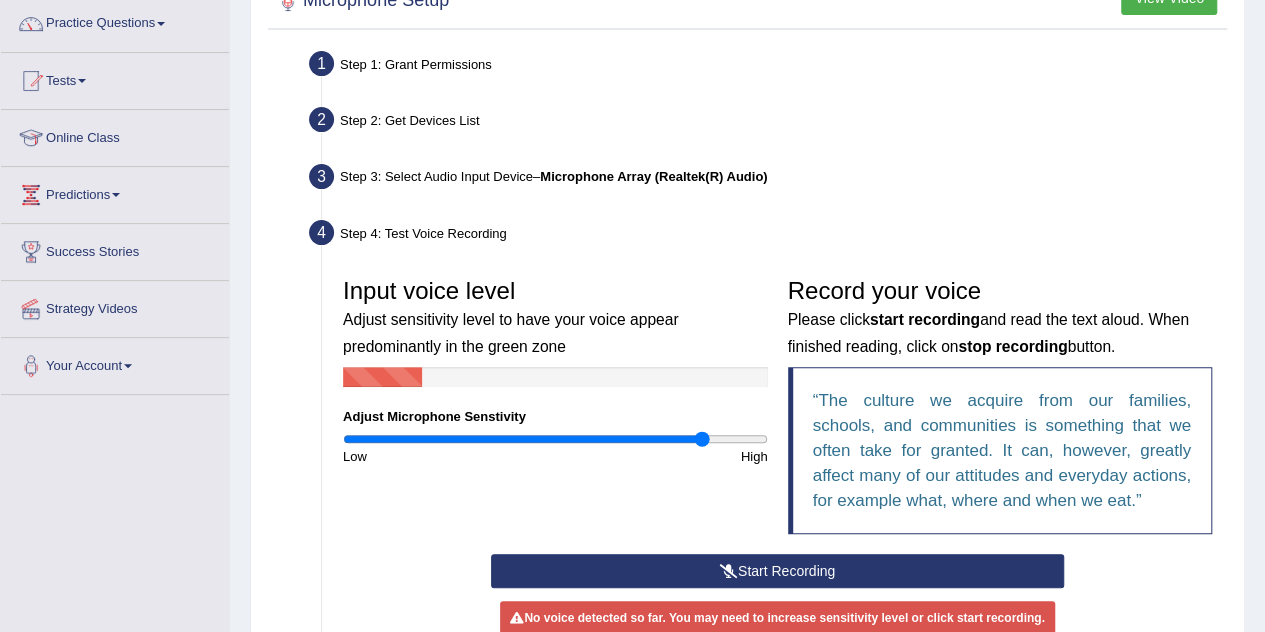 click at bounding box center (555, 439) 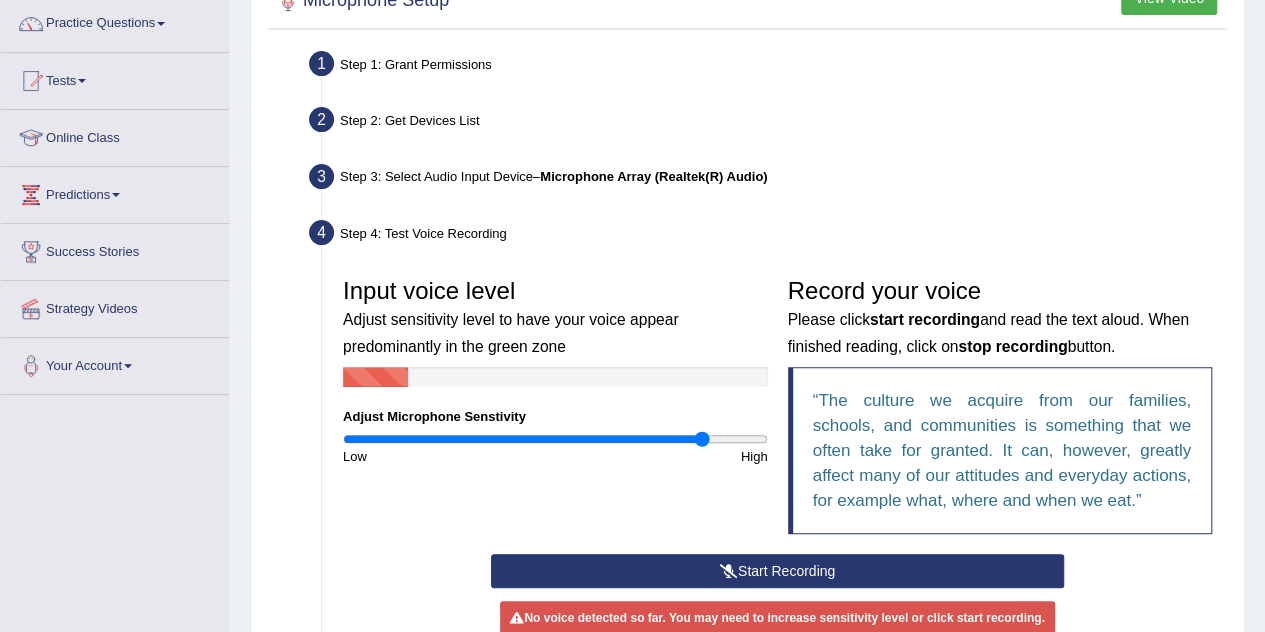 click on "Start Recording" at bounding box center [777, 571] 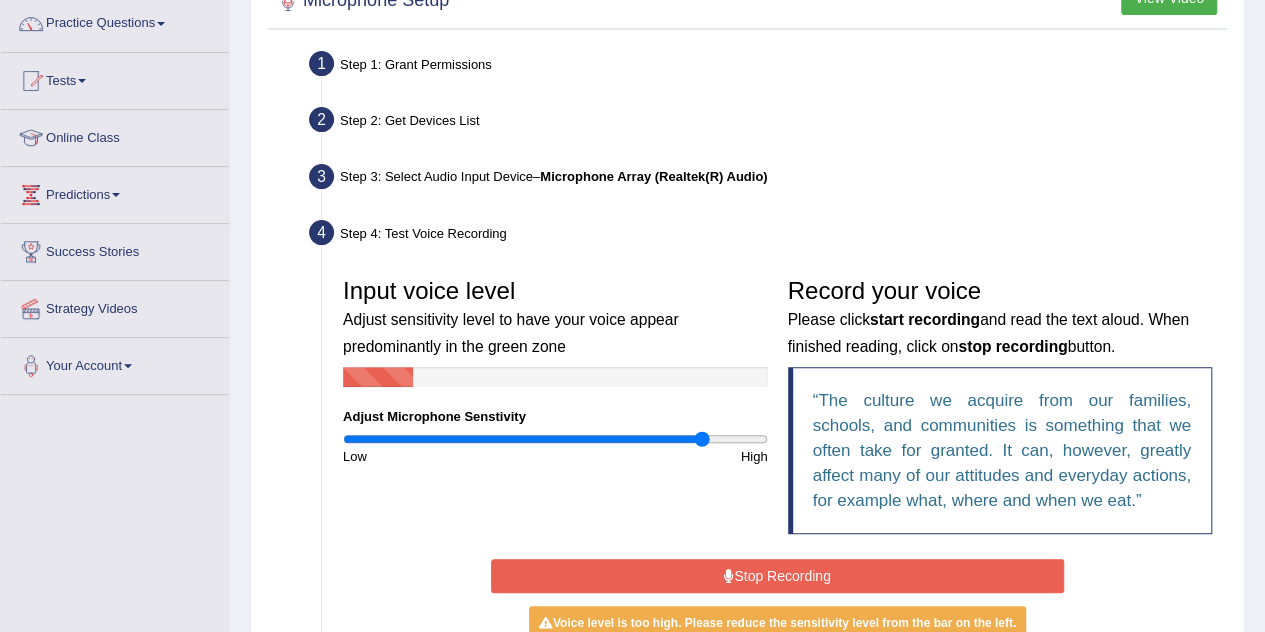 click on "Stop Recording" at bounding box center (777, 576) 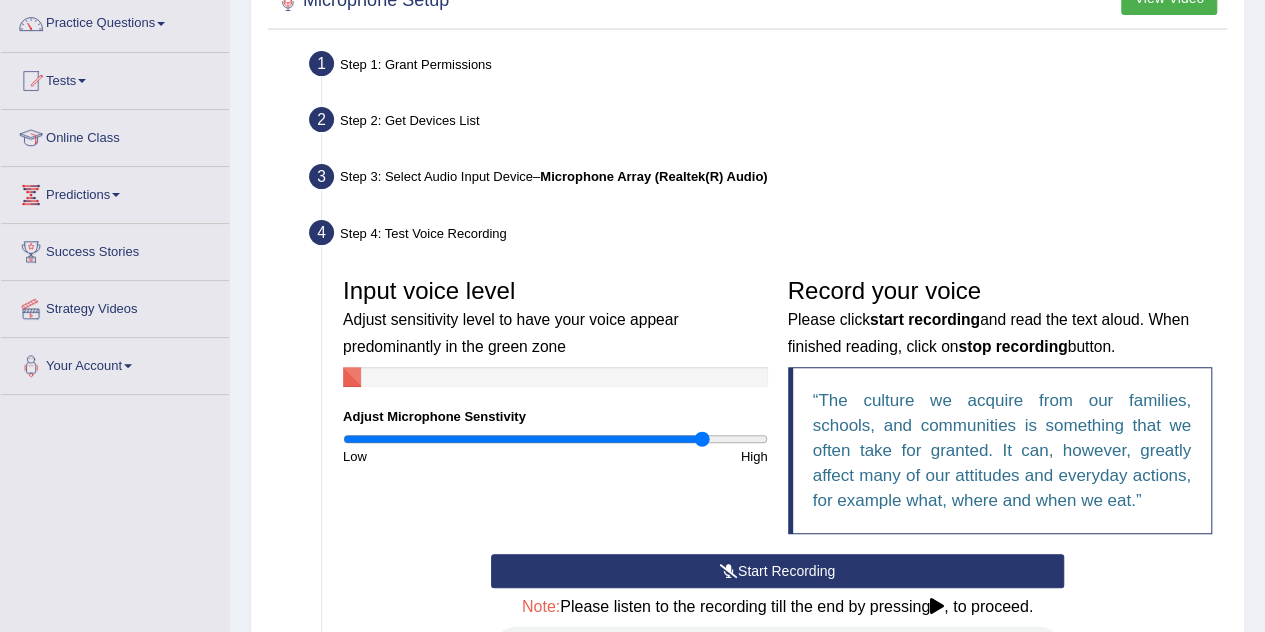 scroll, scrollTop: 297, scrollLeft: 0, axis: vertical 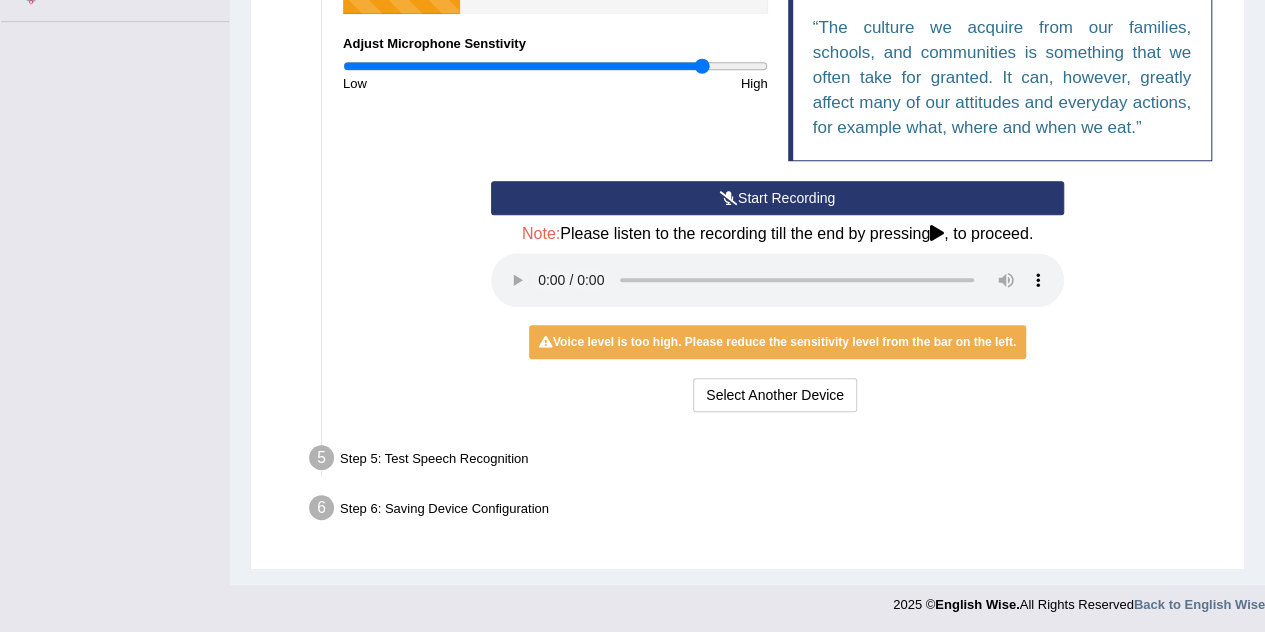 click on "Step 5: Test Speech Recognition" at bounding box center [767, 461] 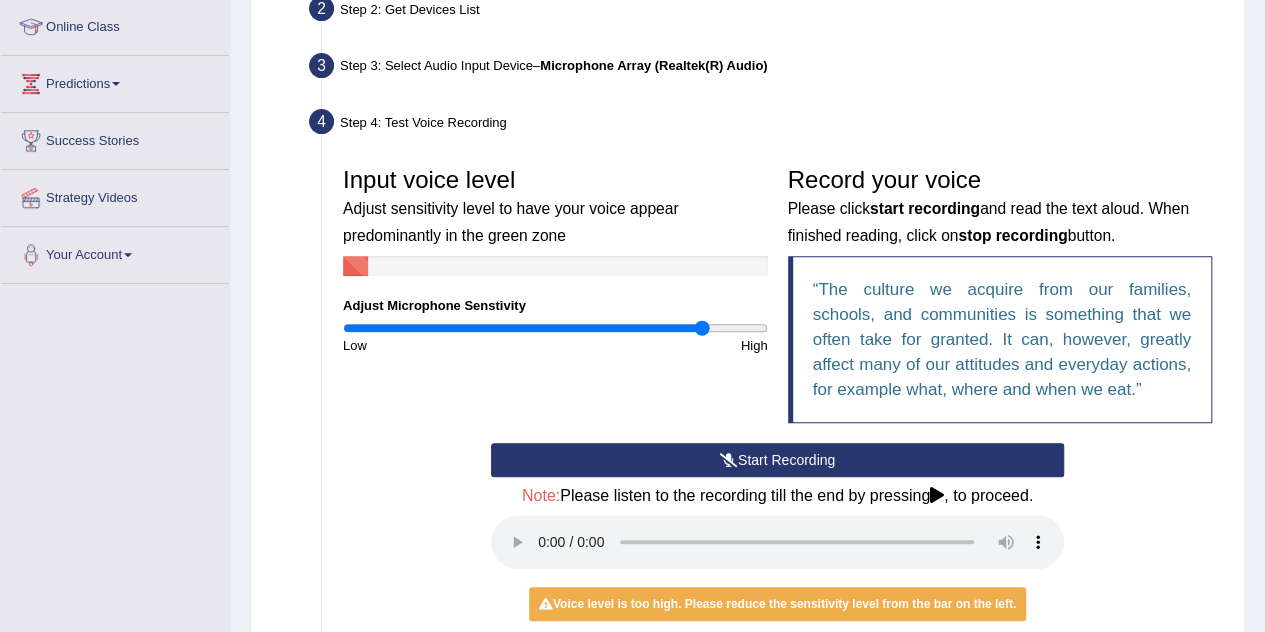 scroll, scrollTop: 270, scrollLeft: 0, axis: vertical 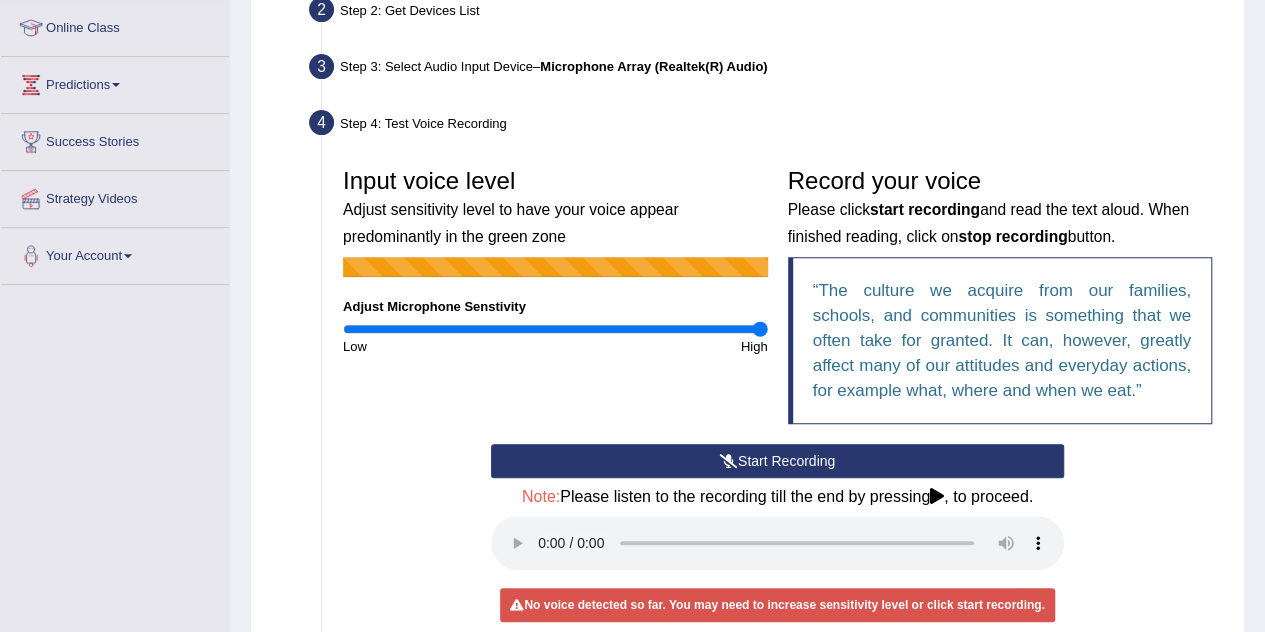 drag, startPoint x: 704, startPoint y: 329, endPoint x: 858, endPoint y: 346, distance: 154.93547 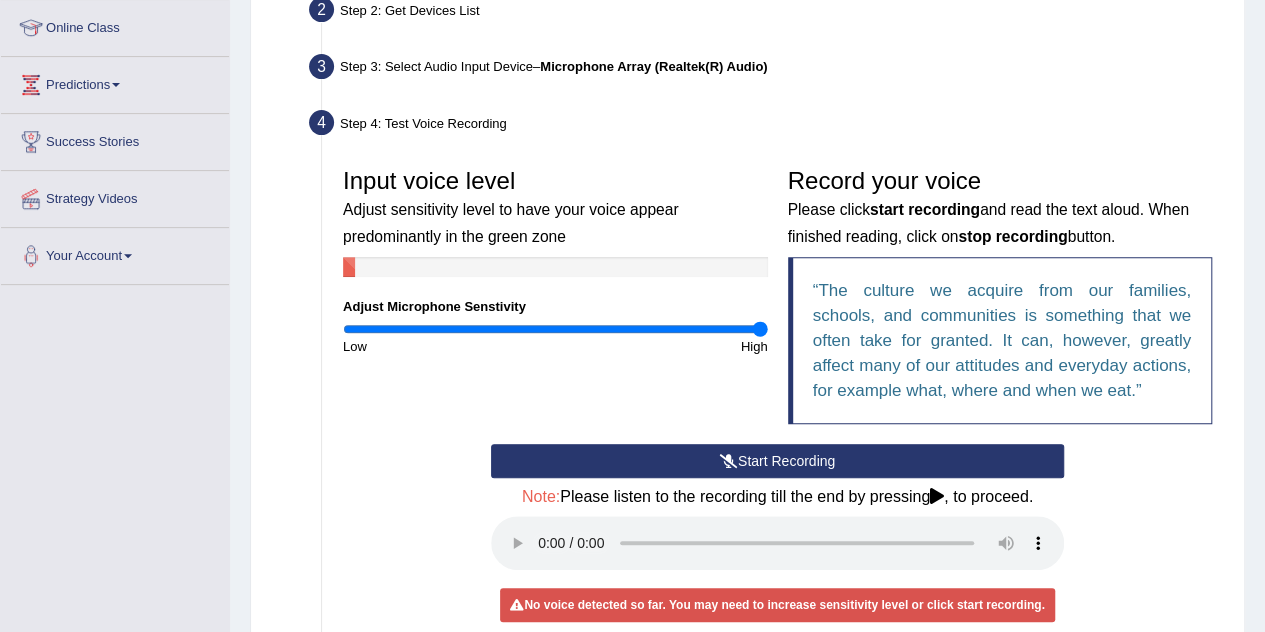 scroll, scrollTop: 533, scrollLeft: 0, axis: vertical 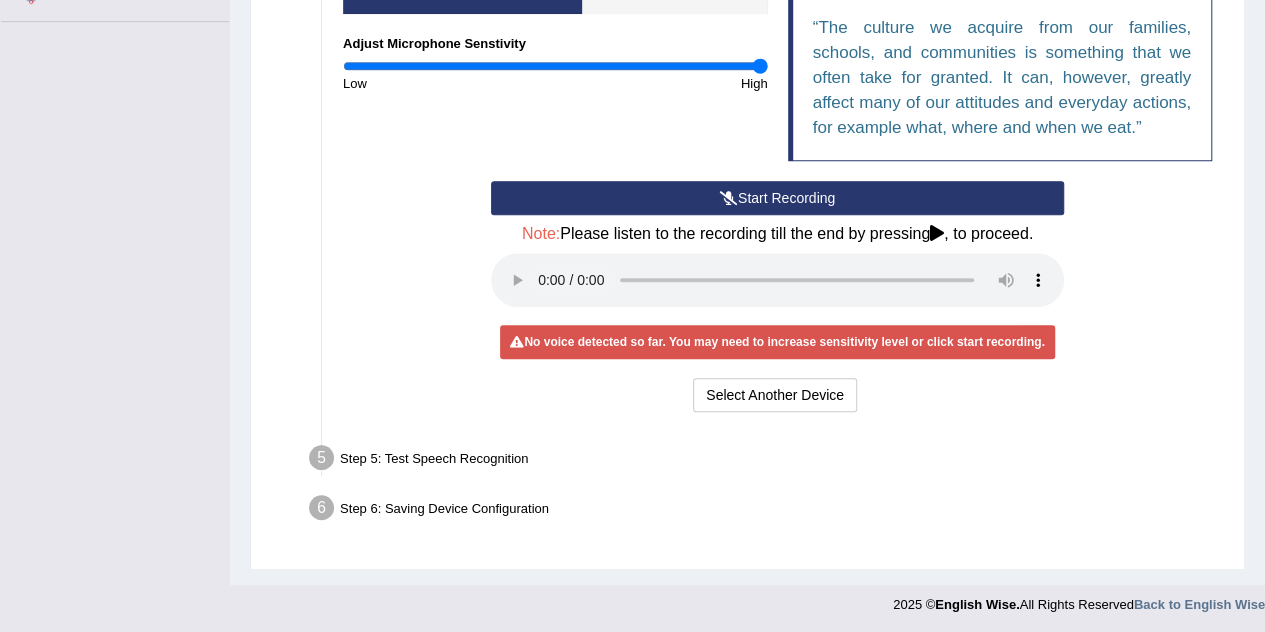 click on "Step 5: Test Speech Recognition" at bounding box center (767, 461) 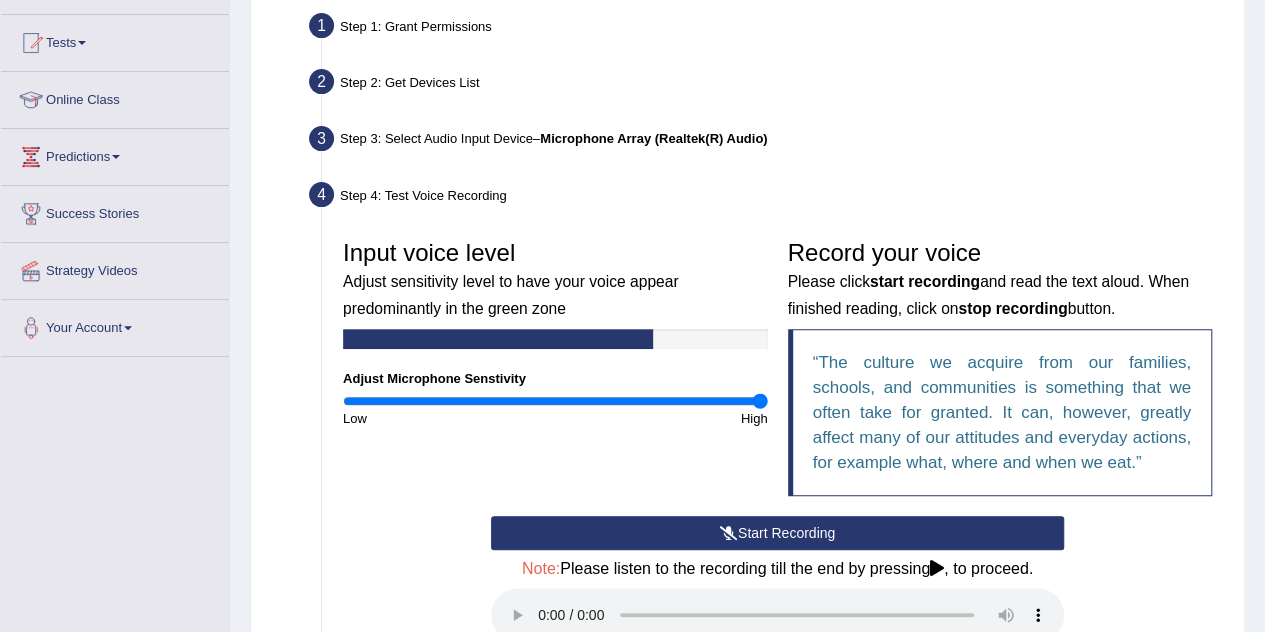 scroll, scrollTop: 197, scrollLeft: 0, axis: vertical 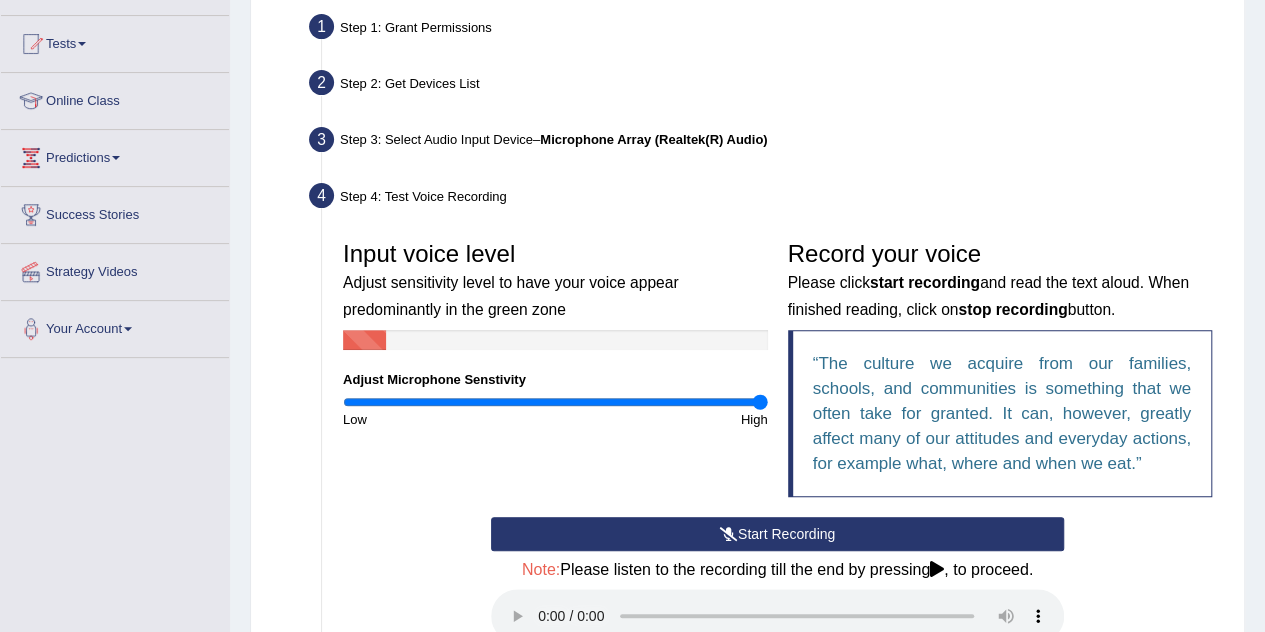 click on "Record your voice Please click  start recording  and read the text aloud. When finished reading, click on  stop recording  button." at bounding box center [1000, 280] 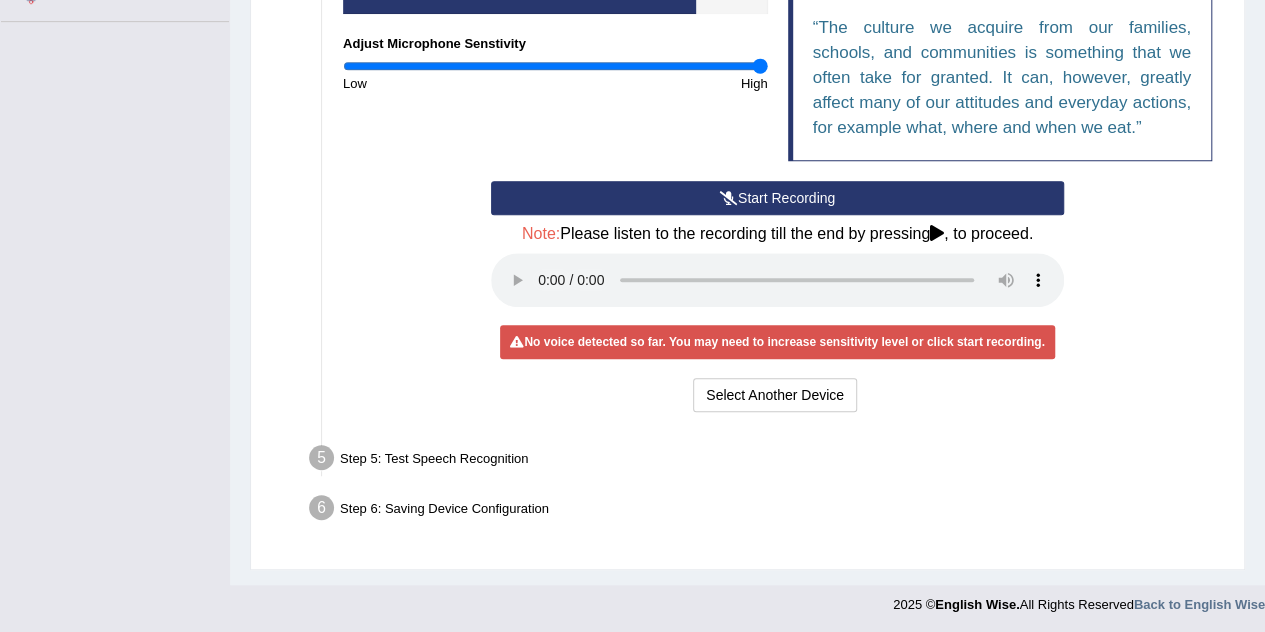 scroll, scrollTop: 357, scrollLeft: 0, axis: vertical 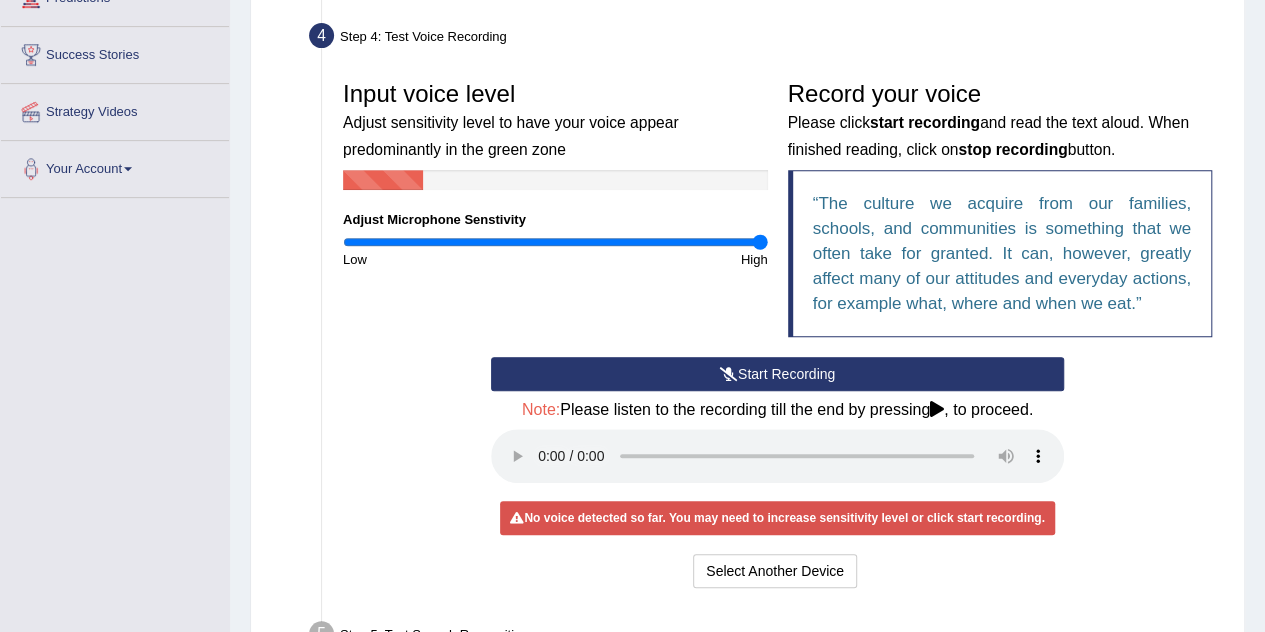 click on "Start Recording" at bounding box center (777, 374) 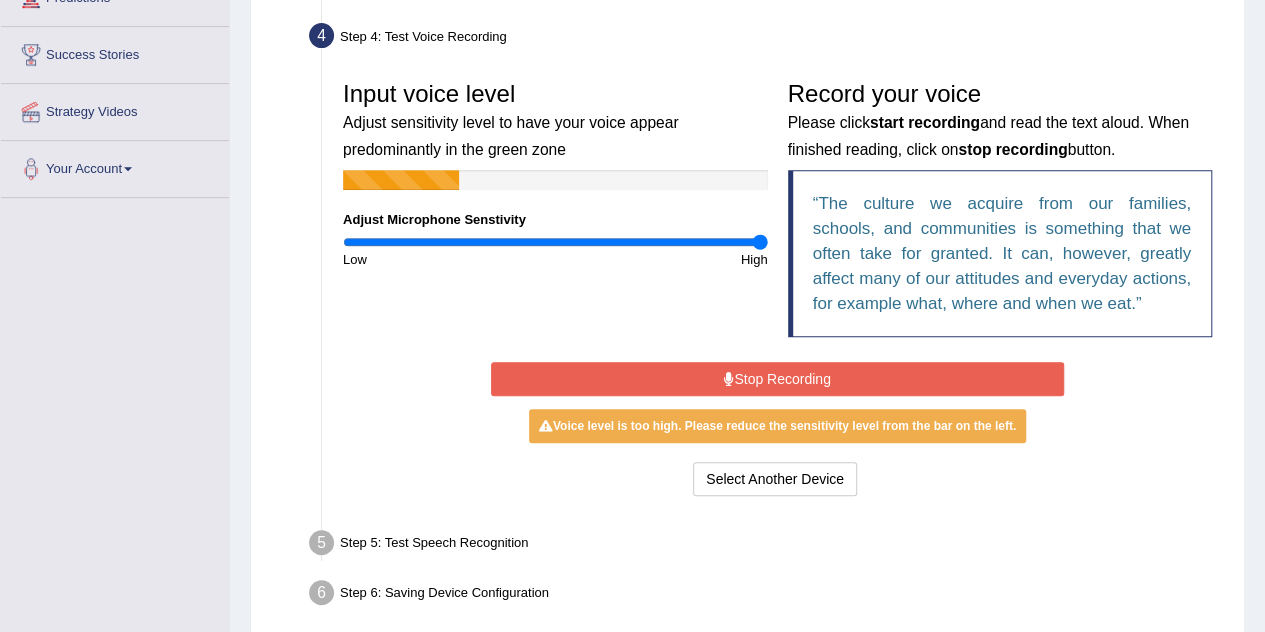 click on "Stop Recording" at bounding box center [777, 379] 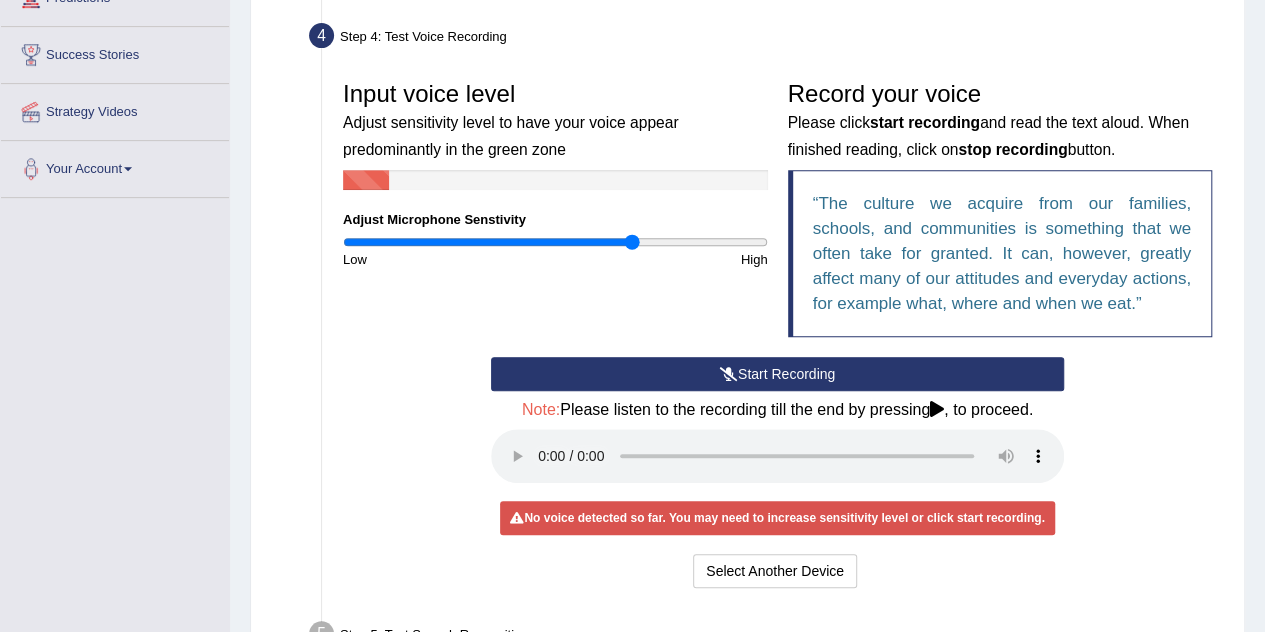 drag, startPoint x: 758, startPoint y: 245, endPoint x: 630, endPoint y: 240, distance: 128.09763 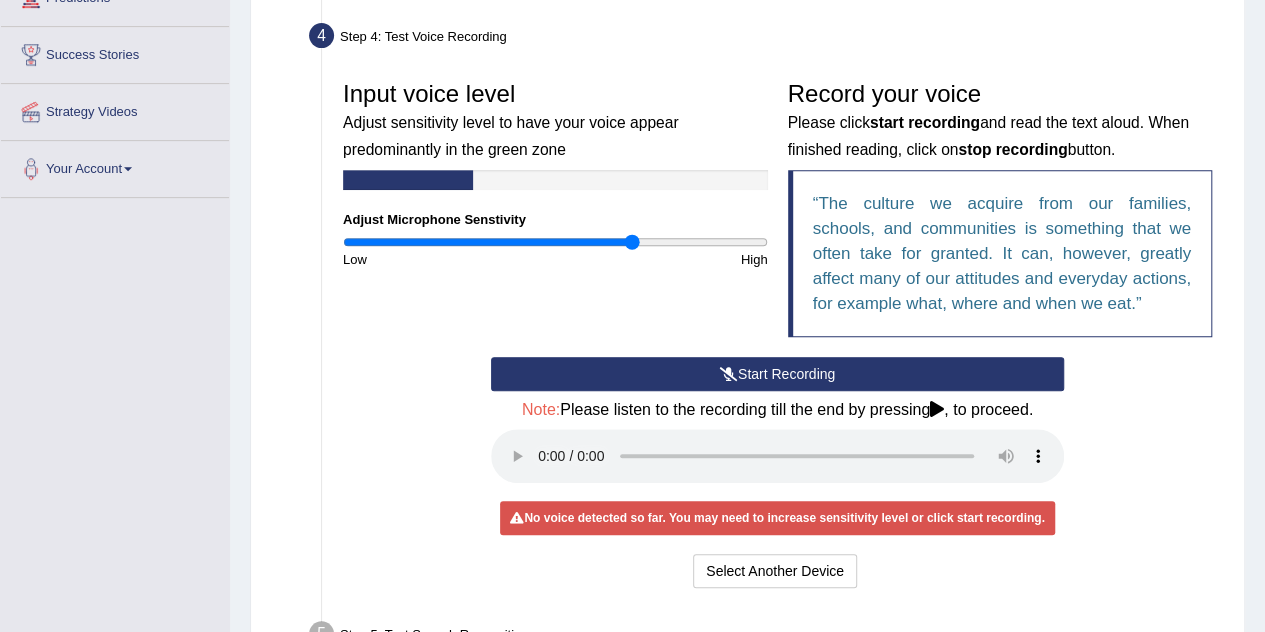click on "Start Recording" at bounding box center (777, 374) 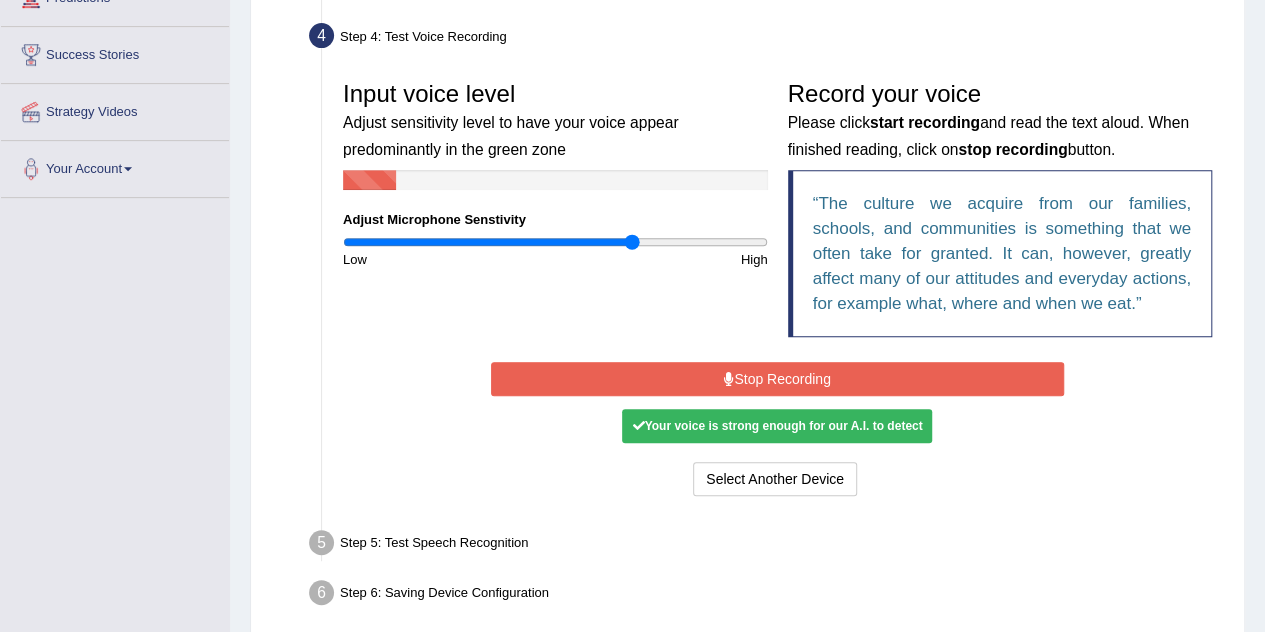 click on "Stop Recording" at bounding box center [777, 379] 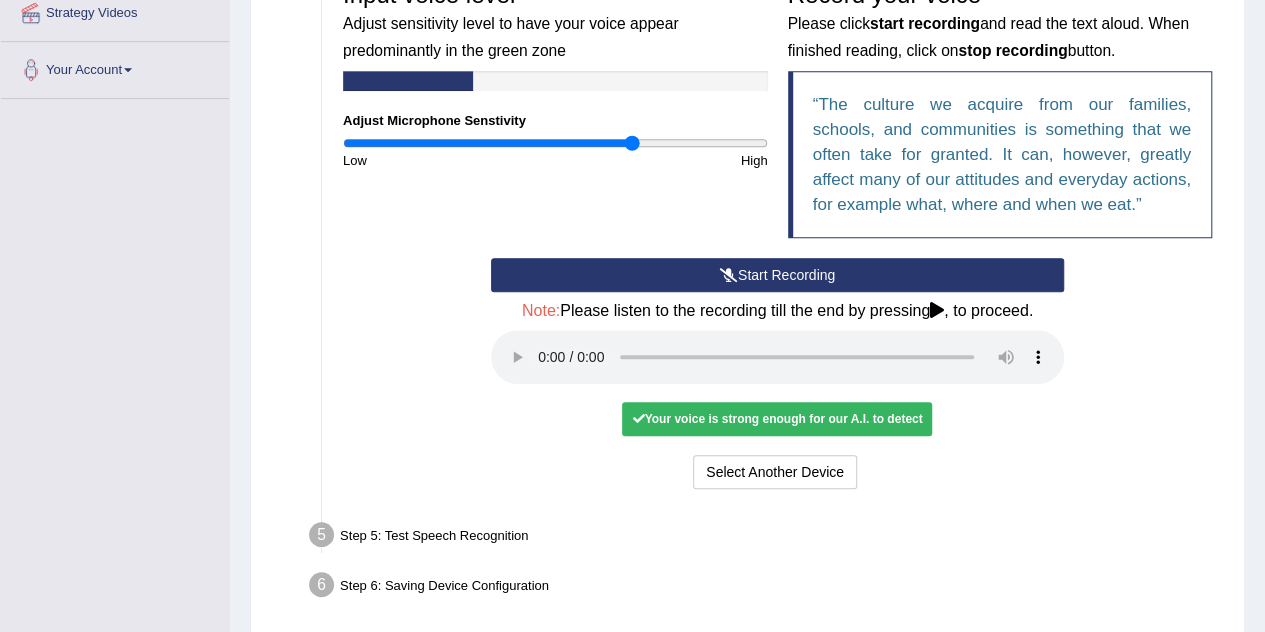 scroll, scrollTop: 533, scrollLeft: 0, axis: vertical 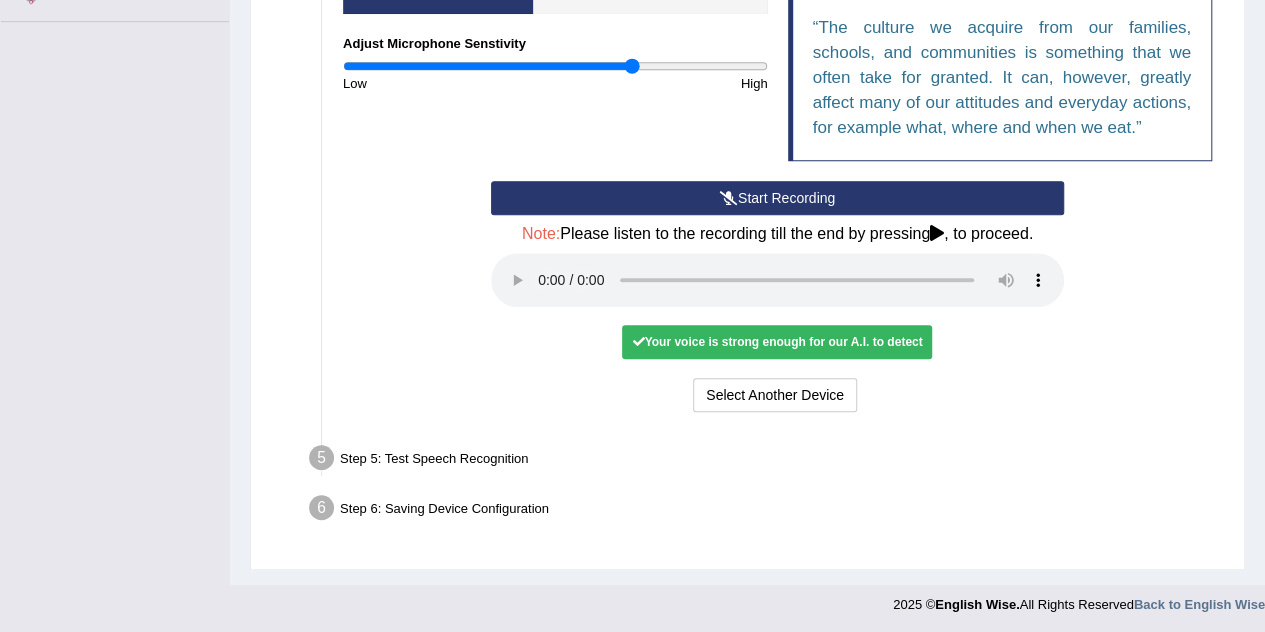 click on "Step 5: Test Speech Recognition" at bounding box center [767, 461] 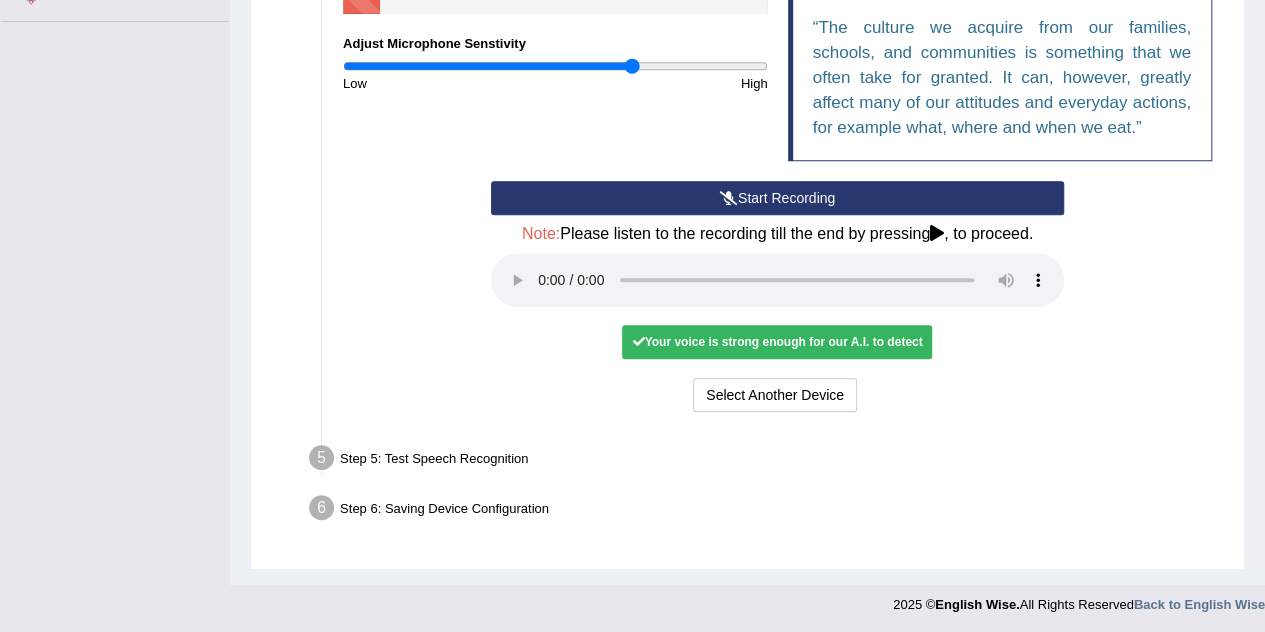 click on "Step 5: Test Speech Recognition" at bounding box center (767, 461) 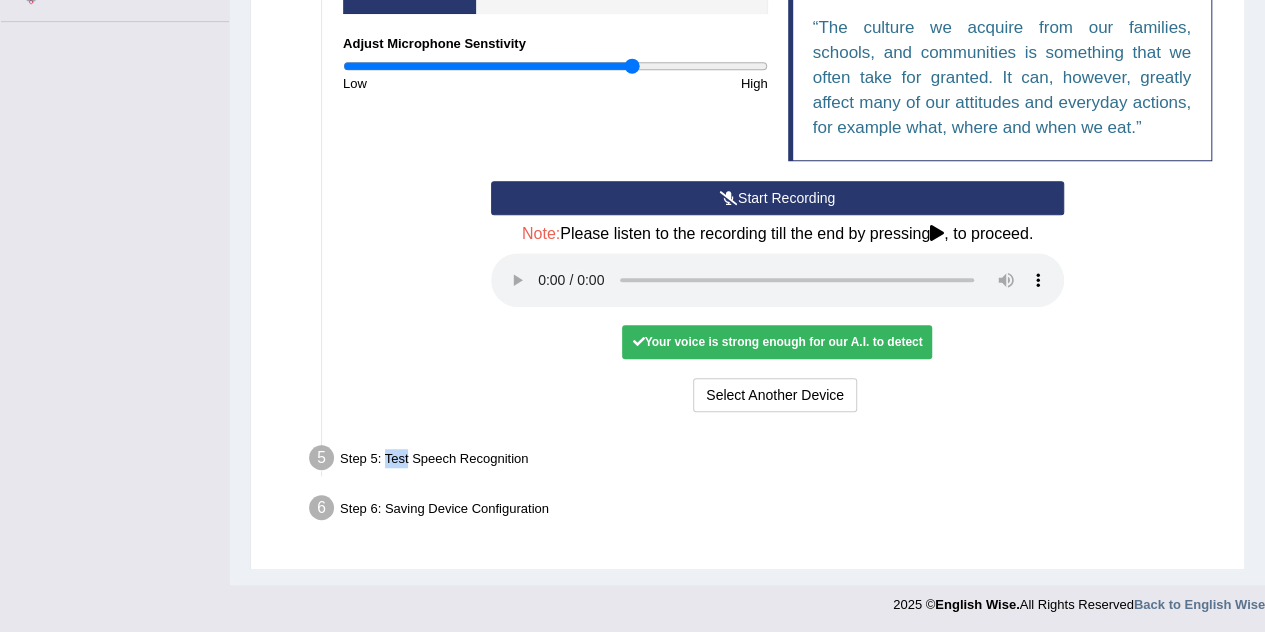 click on "Step 5: Test Speech Recognition" at bounding box center [767, 461] 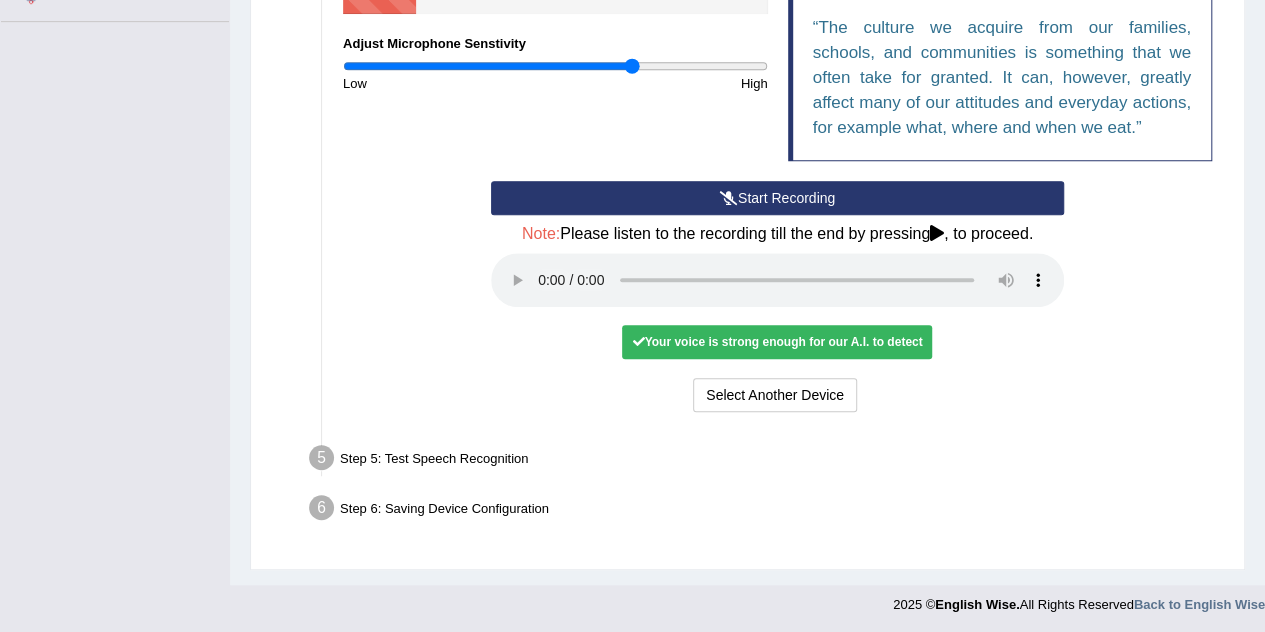 click on "Step 5: Test Speech Recognition" at bounding box center (767, 461) 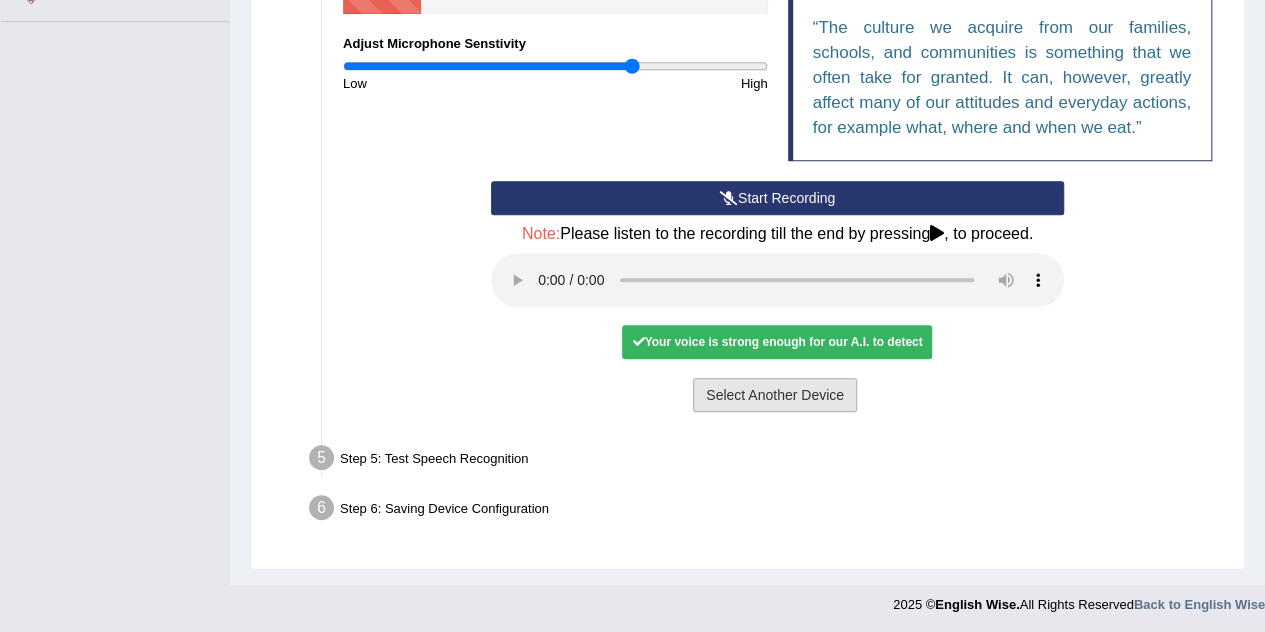 click on "Select Another Device" at bounding box center (775, 395) 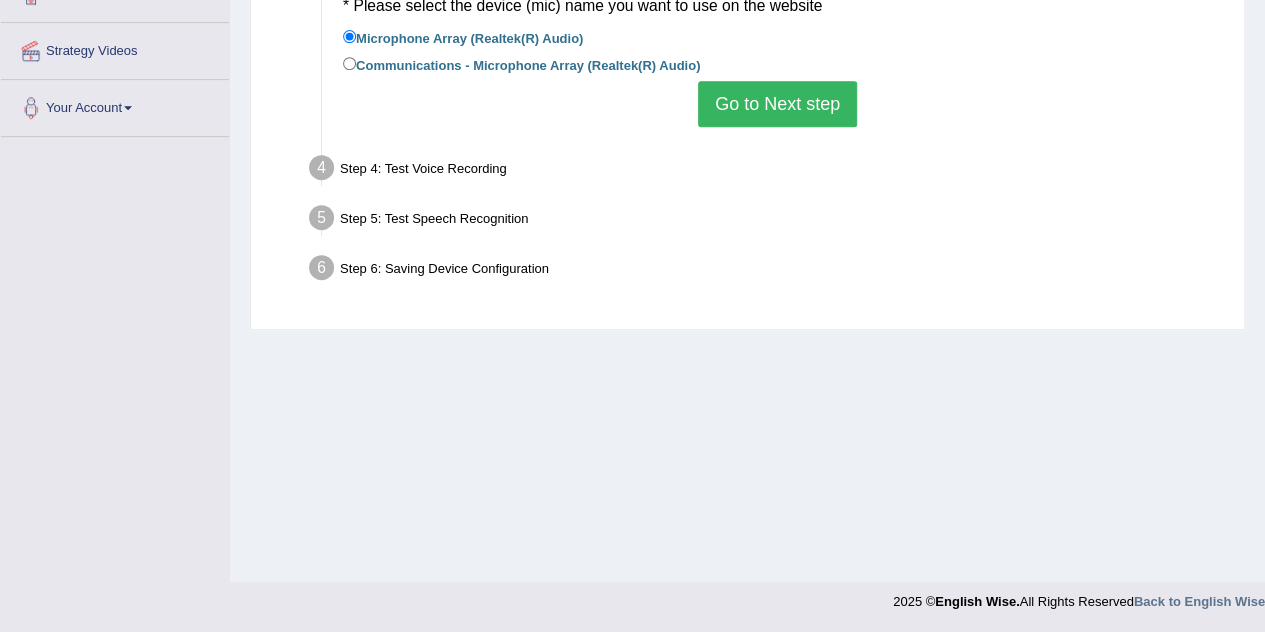 scroll, scrollTop: 192, scrollLeft: 0, axis: vertical 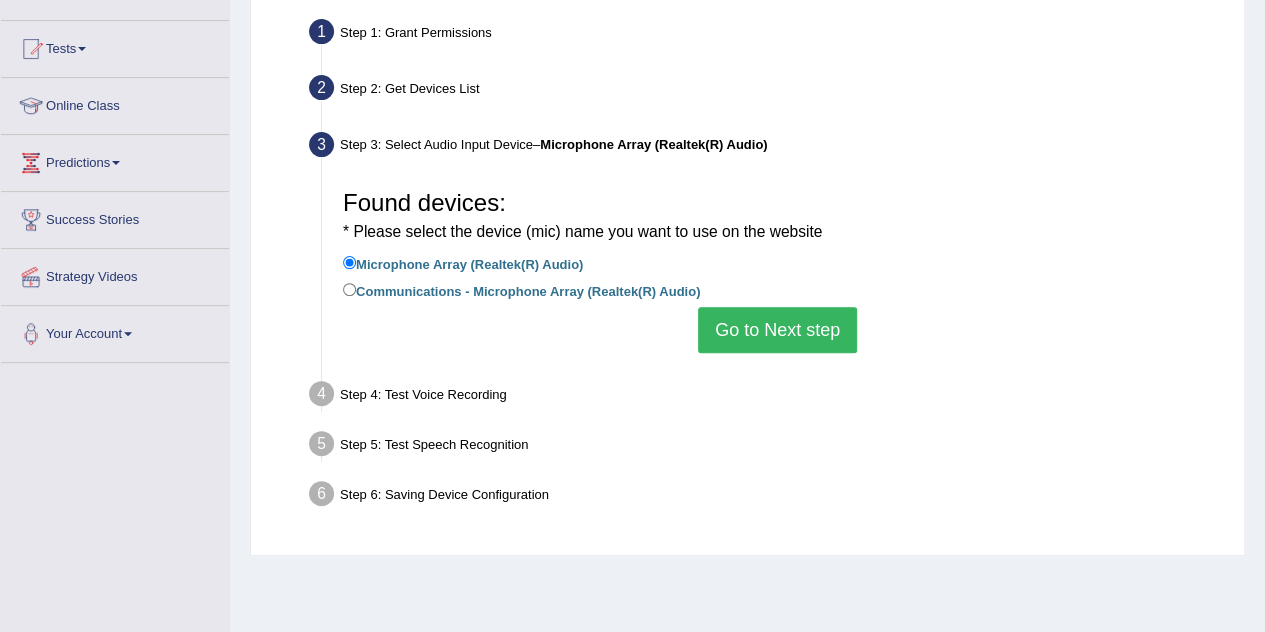 click on "Go to Next step" at bounding box center [777, 330] 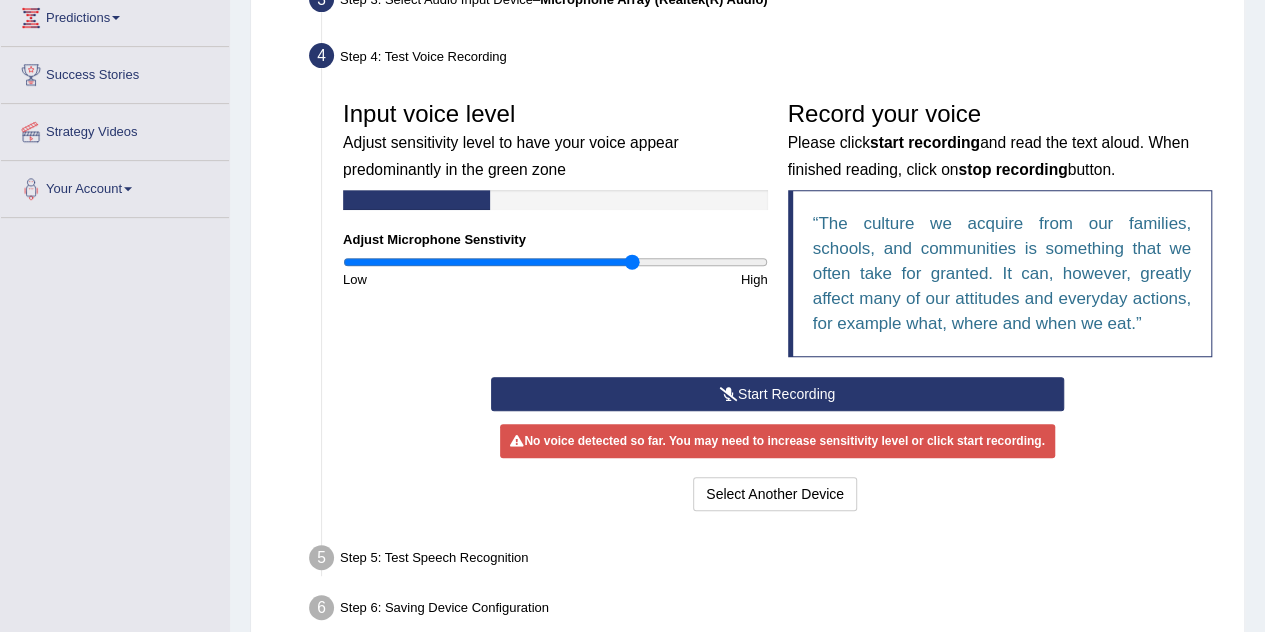 scroll, scrollTop: 340, scrollLeft: 0, axis: vertical 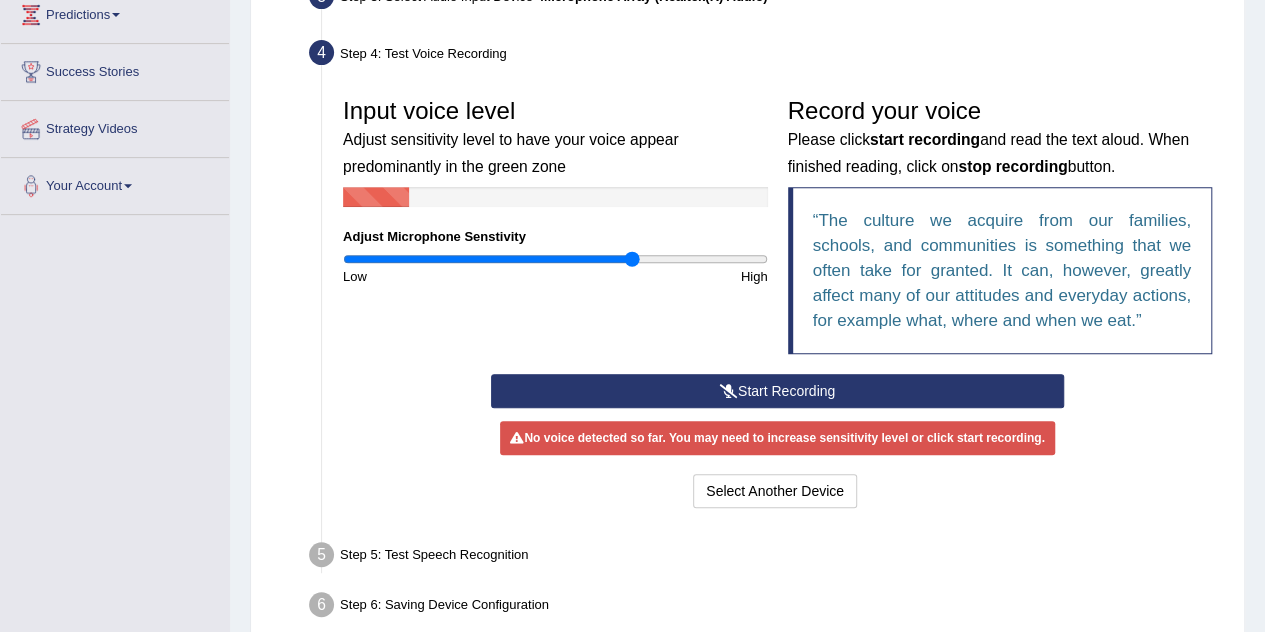 click on "Start Recording" at bounding box center [777, 391] 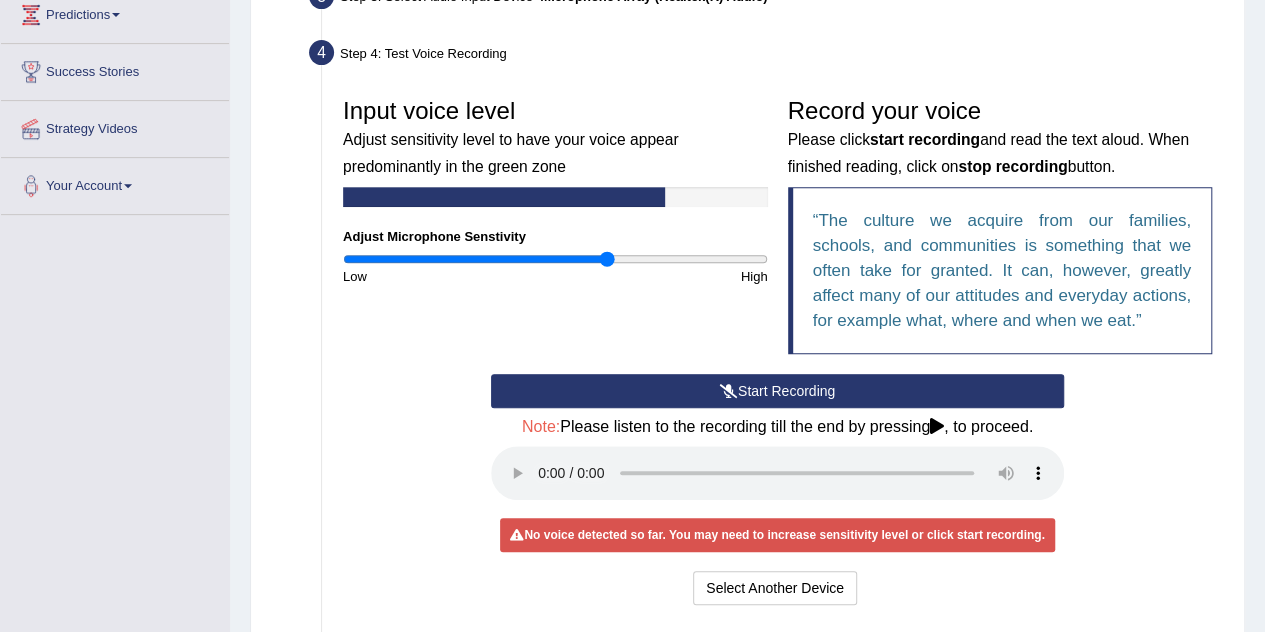 drag, startPoint x: 632, startPoint y: 258, endPoint x: 602, endPoint y: 254, distance: 30.265491 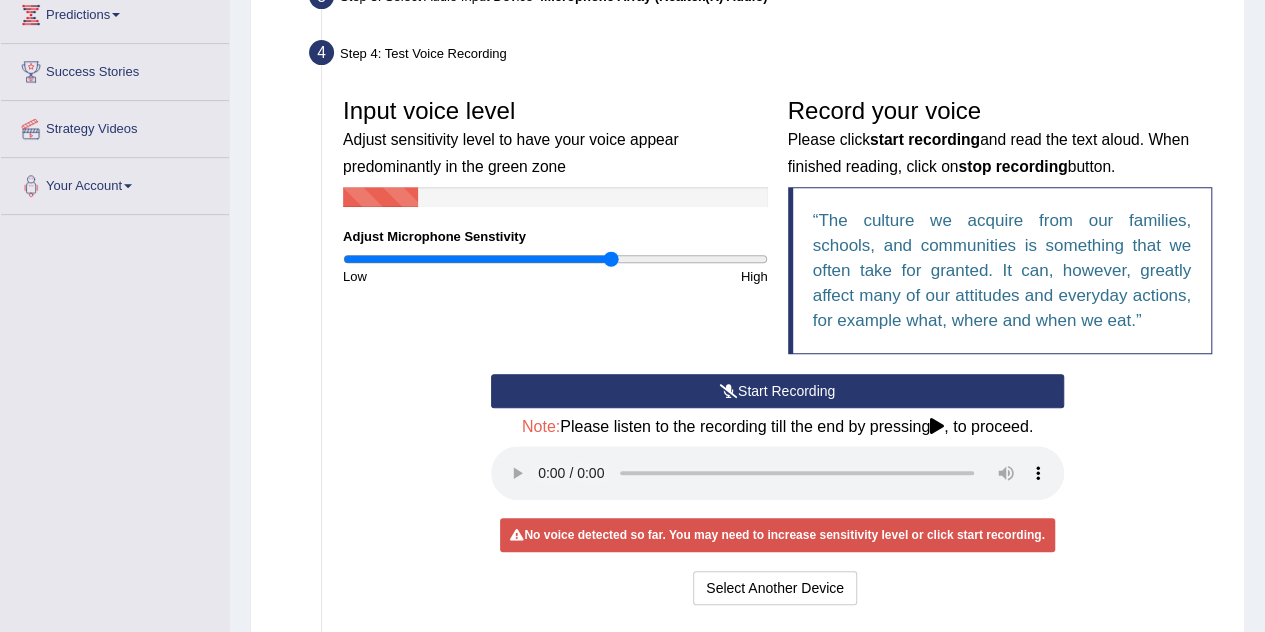 drag, startPoint x: 602, startPoint y: 254, endPoint x: 610, endPoint y: 261, distance: 10.630146 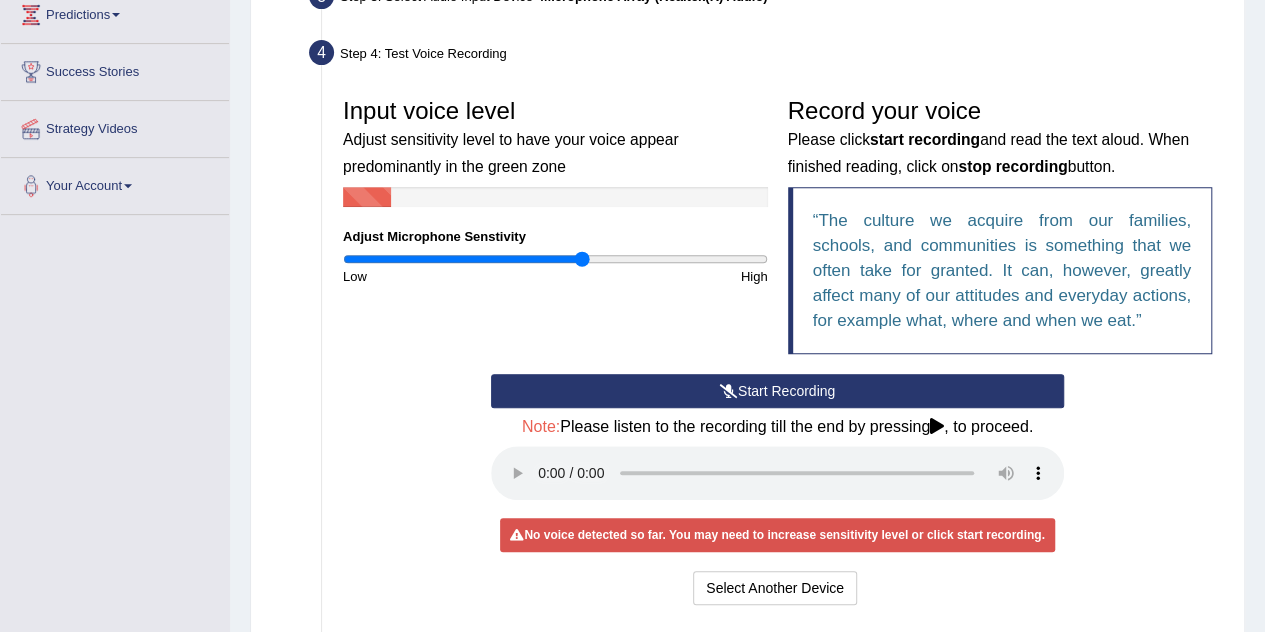 drag, startPoint x: 610, startPoint y: 261, endPoint x: 580, endPoint y: 257, distance: 30.265491 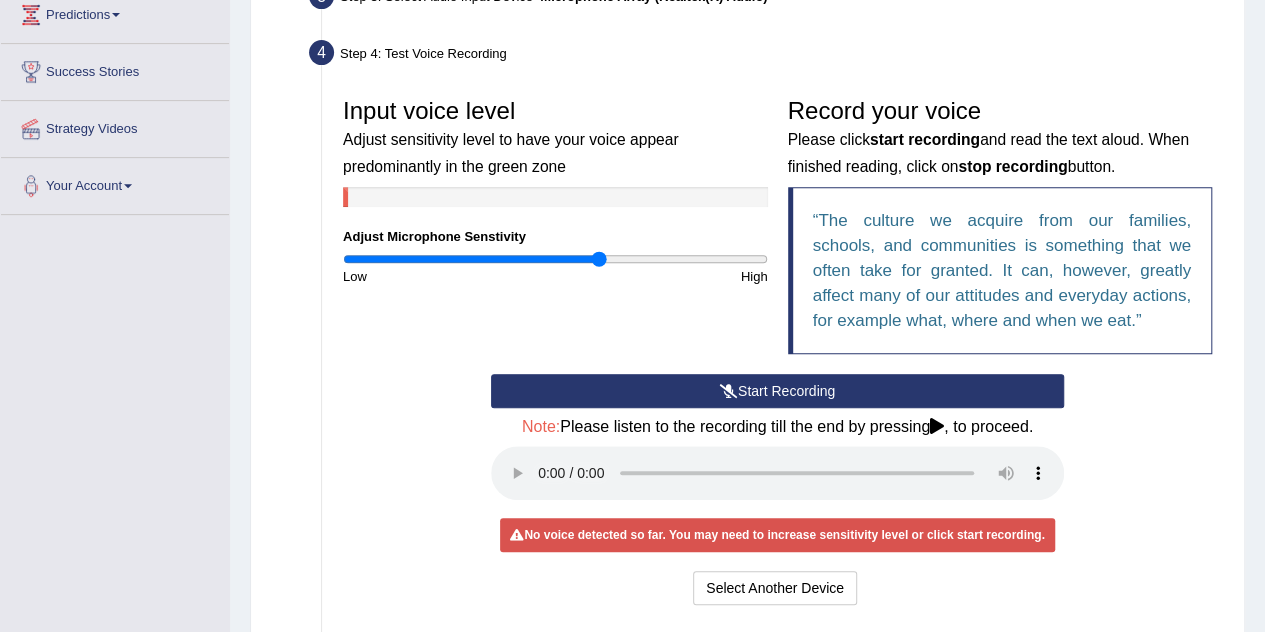 drag, startPoint x: 580, startPoint y: 257, endPoint x: 596, endPoint y: 259, distance: 16.124516 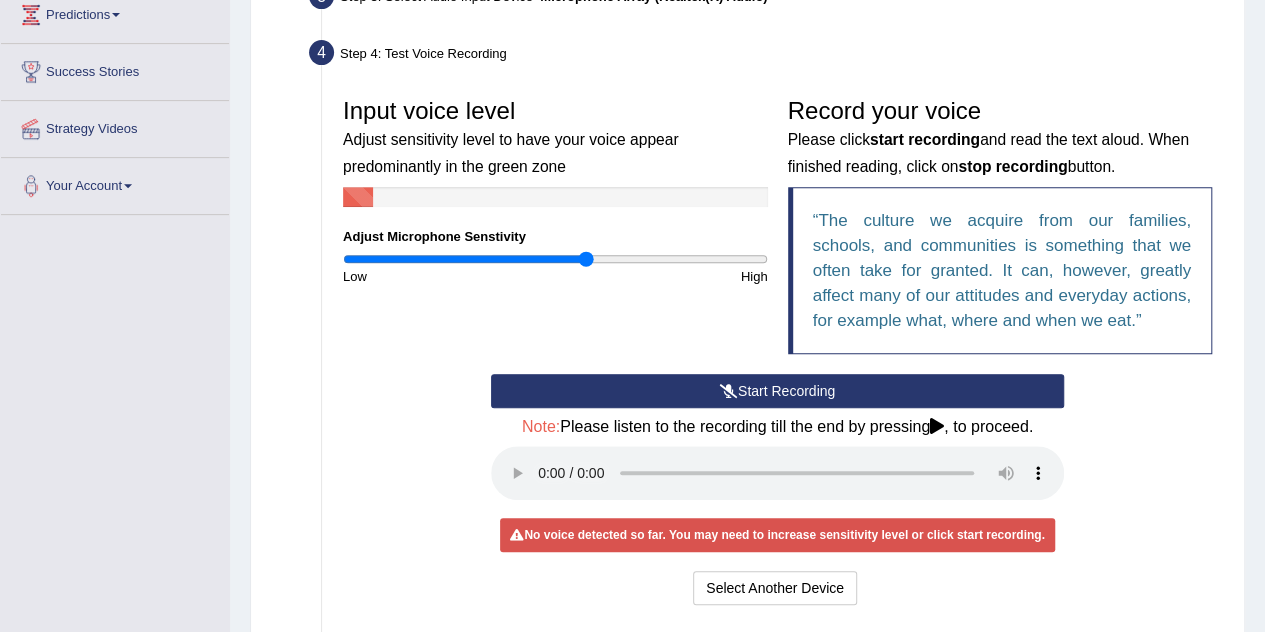 drag, startPoint x: 600, startPoint y: 261, endPoint x: 586, endPoint y: 259, distance: 14.142136 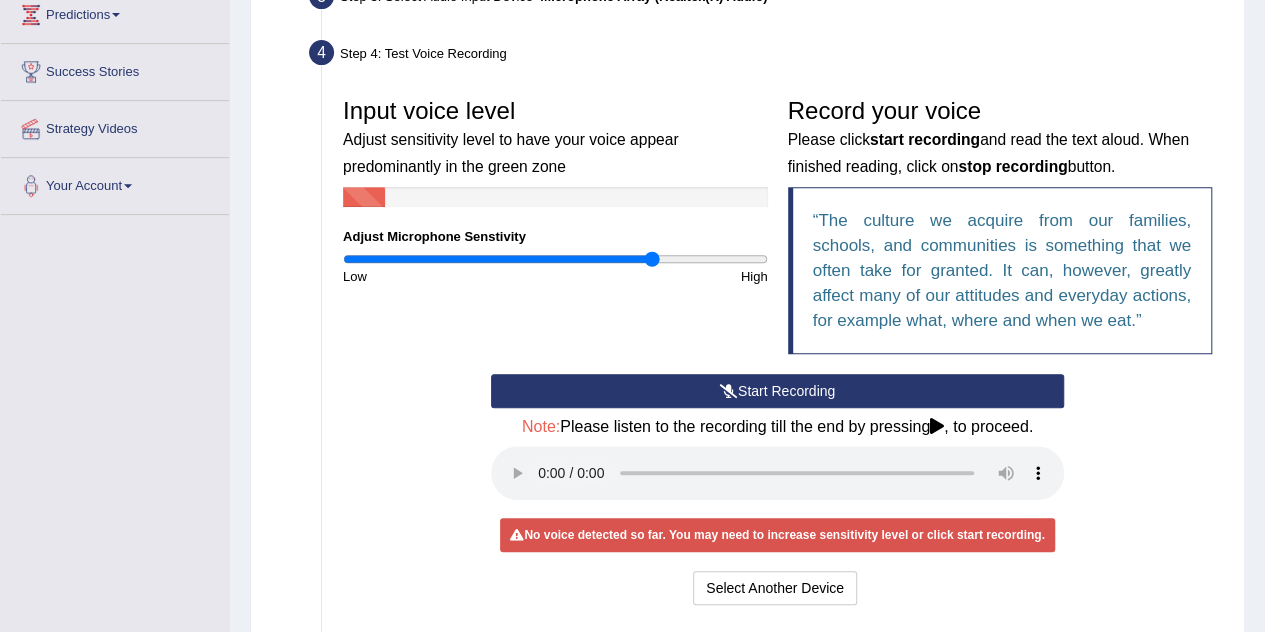 drag, startPoint x: 572, startPoint y: 255, endPoint x: 651, endPoint y: 259, distance: 79.101204 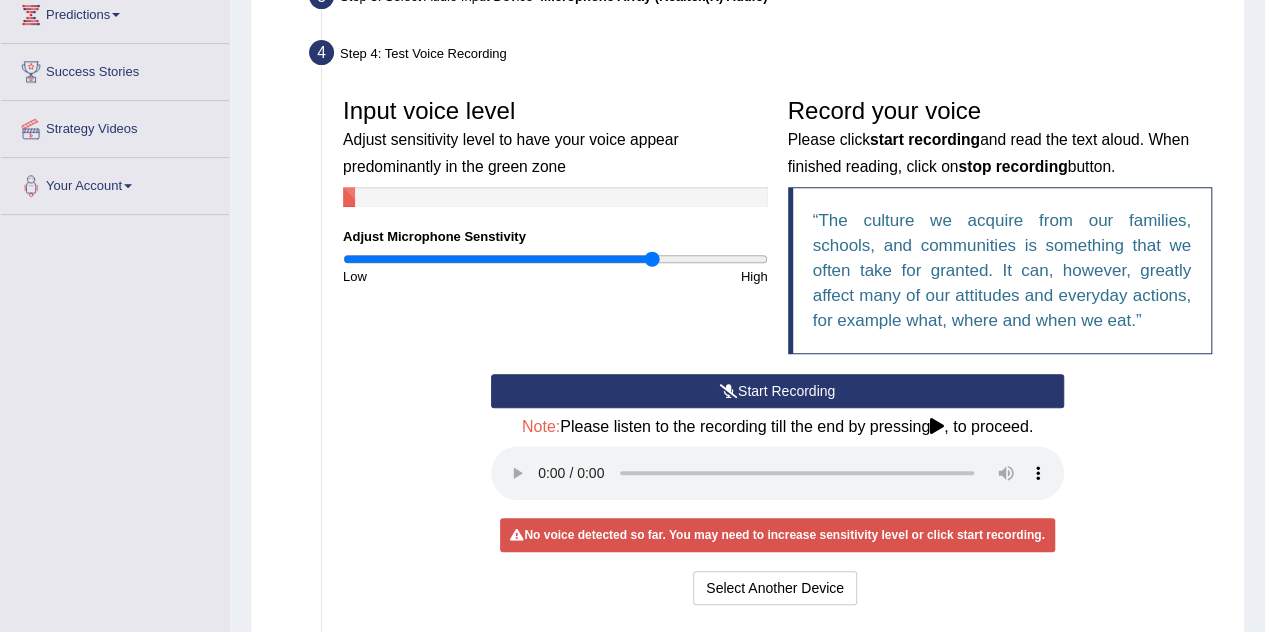 click on "Start Recording" at bounding box center (777, 391) 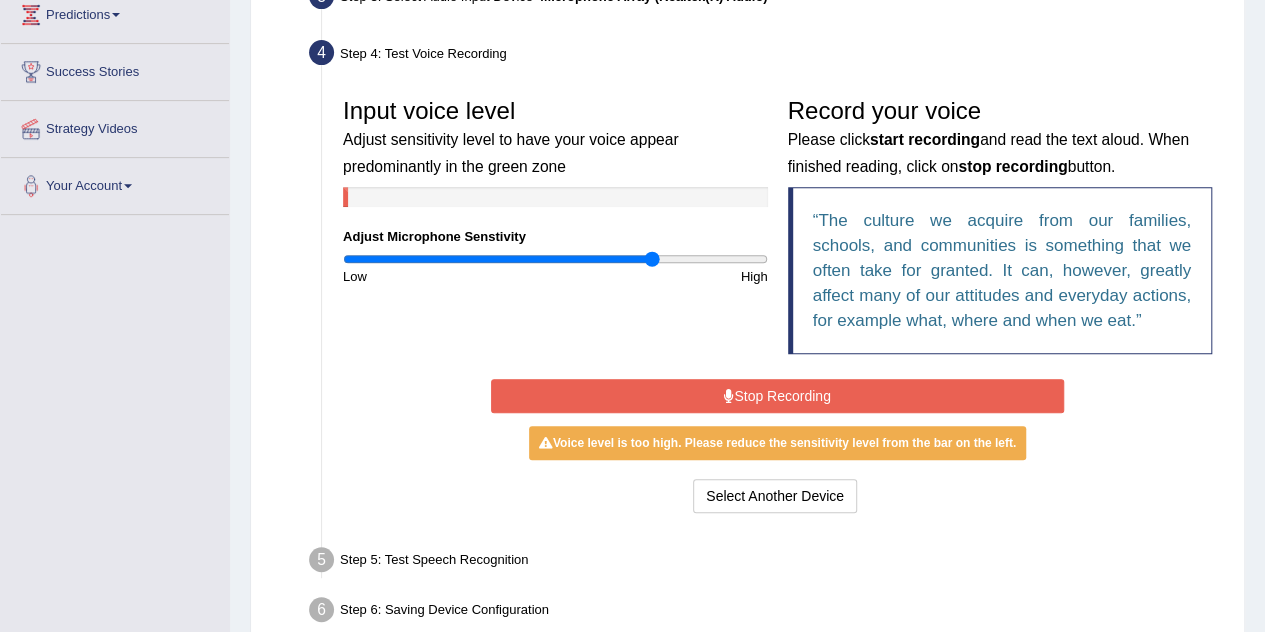 click on "Stop Recording" at bounding box center [777, 396] 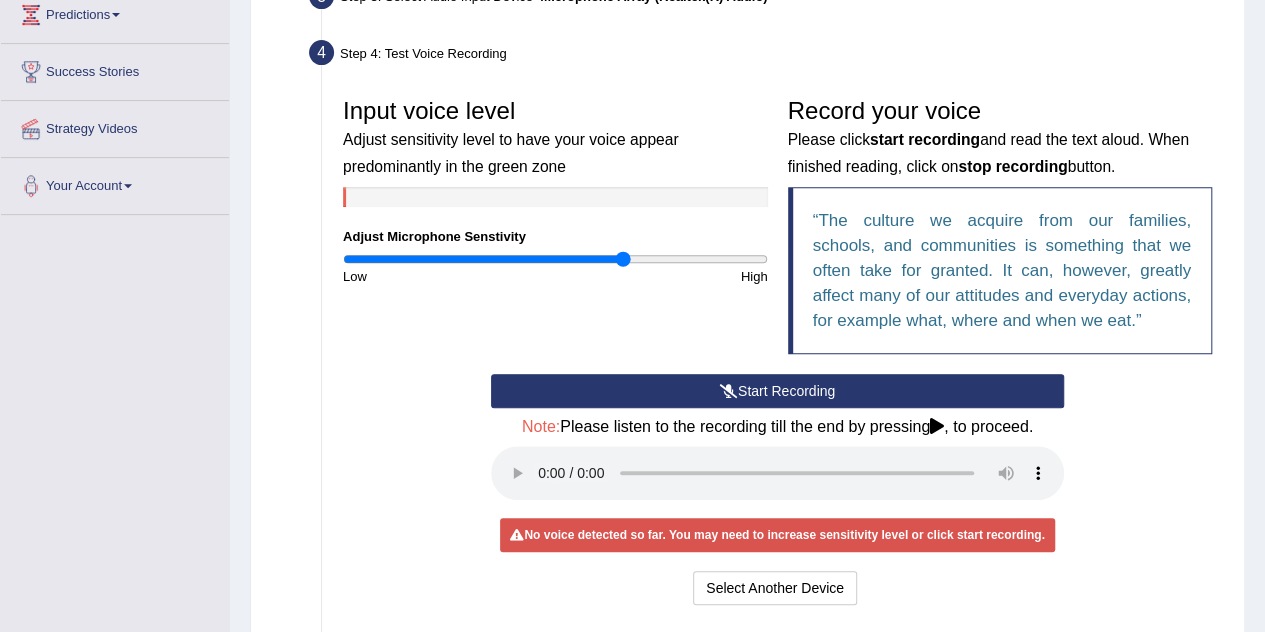 drag, startPoint x: 650, startPoint y: 265, endPoint x: 623, endPoint y: 253, distance: 29.546574 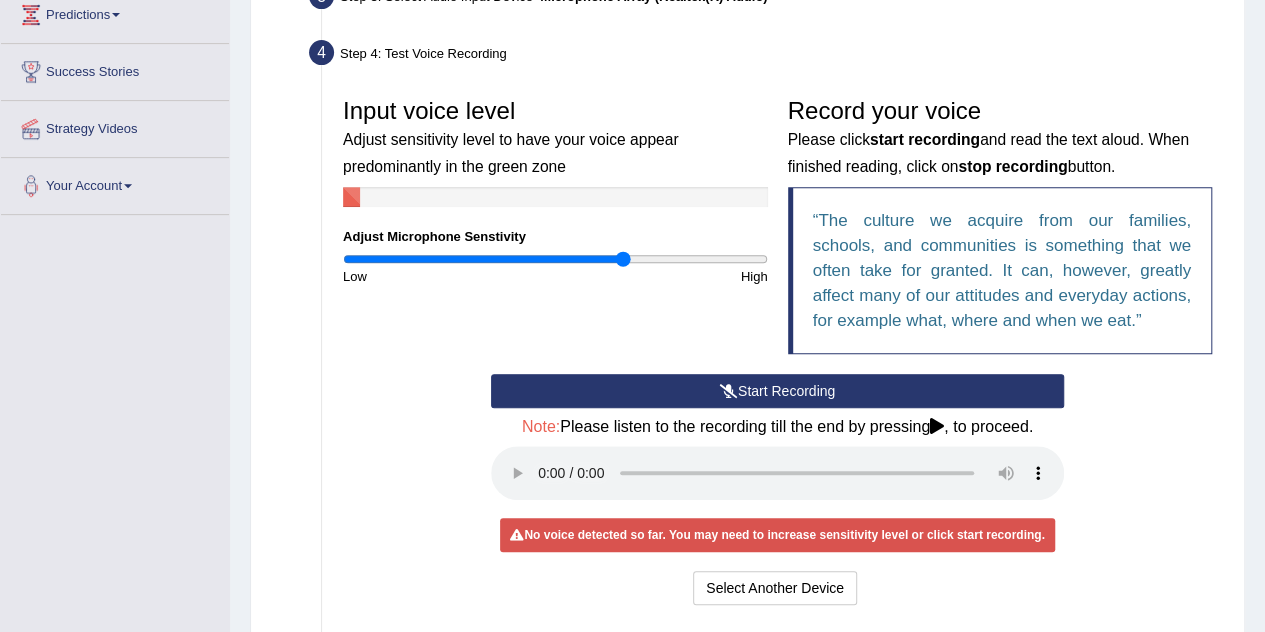 click on "Start Recording" at bounding box center (777, 391) 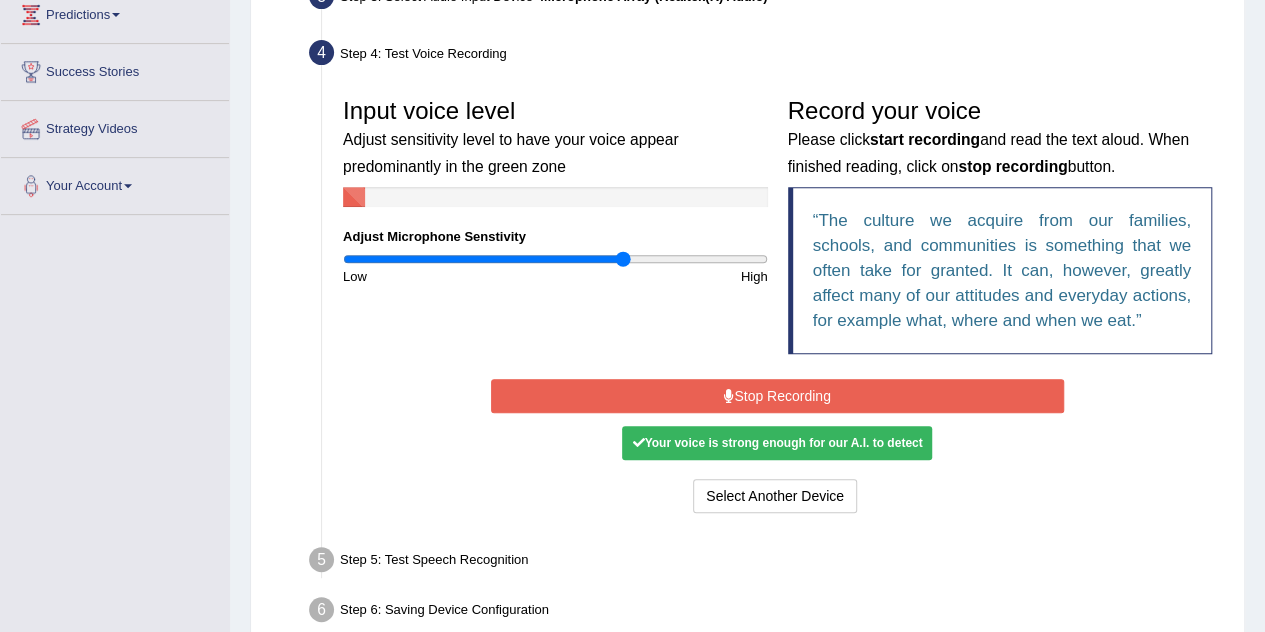 click on "Stop Recording" at bounding box center [777, 396] 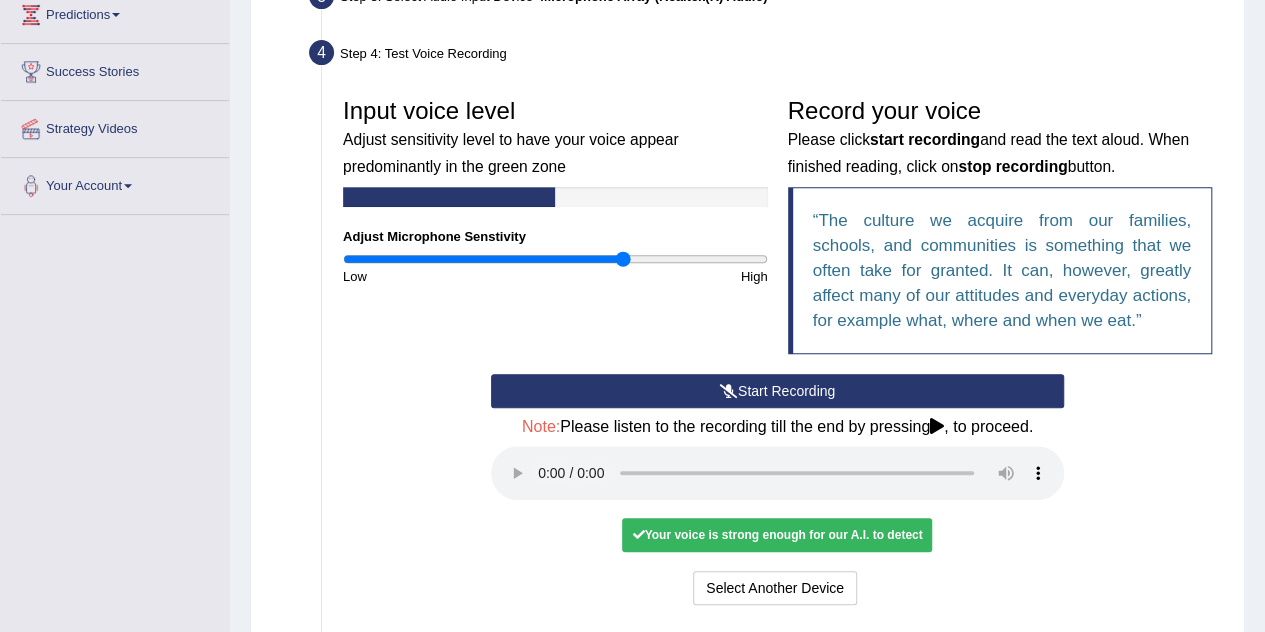 click on "Your voice is strong enough for our A.I. to detect" at bounding box center (777, 535) 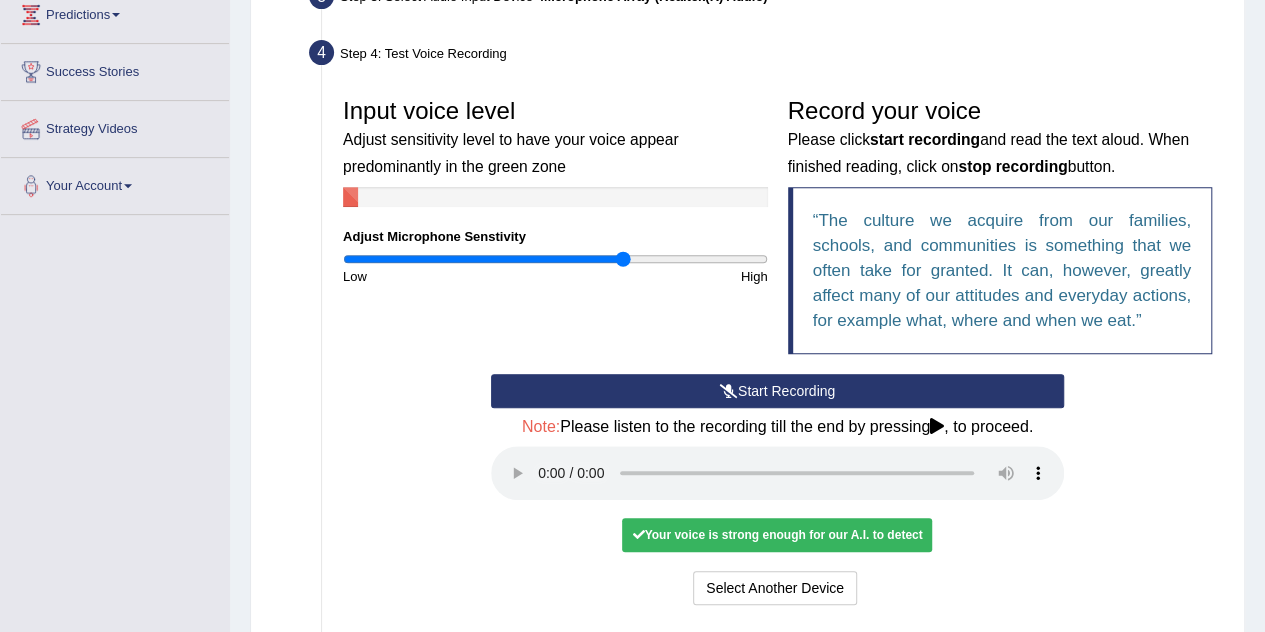click on "Your voice is strong enough for our A.I. to detect" at bounding box center [777, 535] 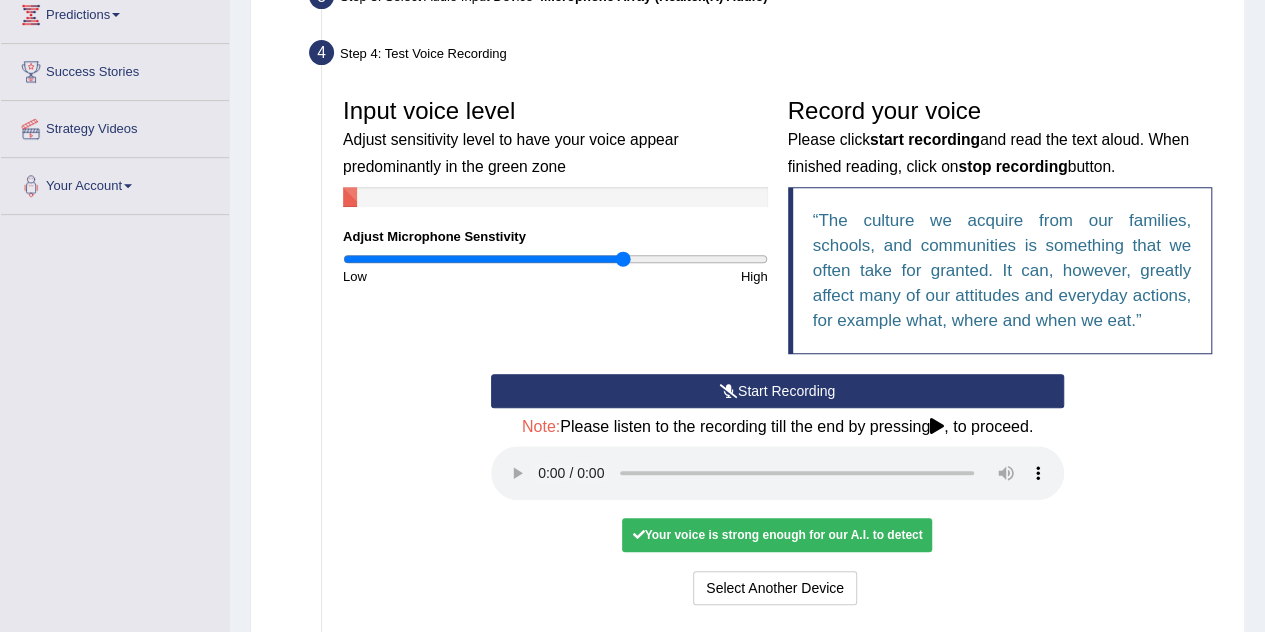 scroll, scrollTop: 533, scrollLeft: 0, axis: vertical 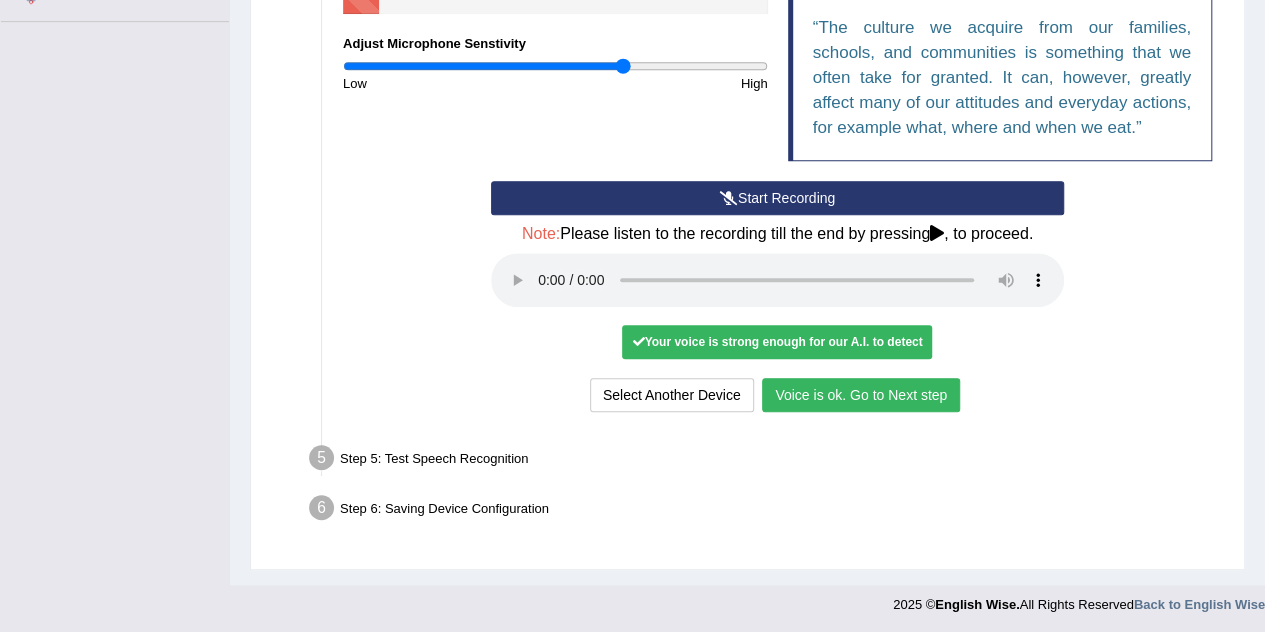 click on "Voice is ok. Go to Next step" at bounding box center (861, 395) 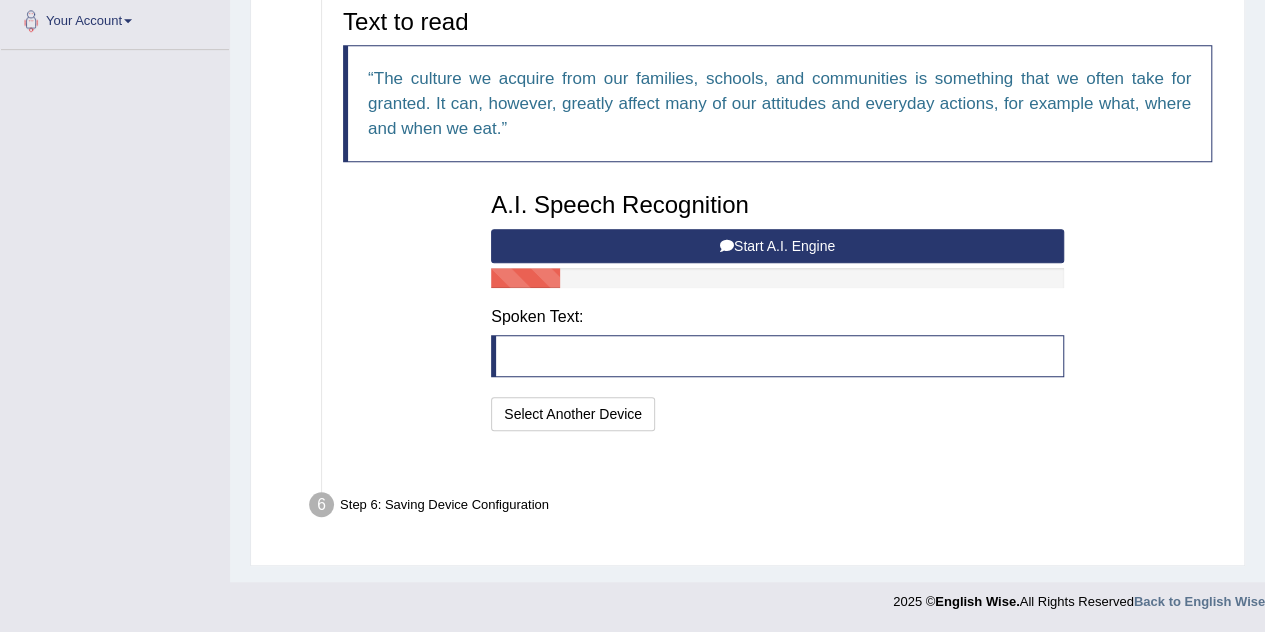scroll, scrollTop: 454, scrollLeft: 0, axis: vertical 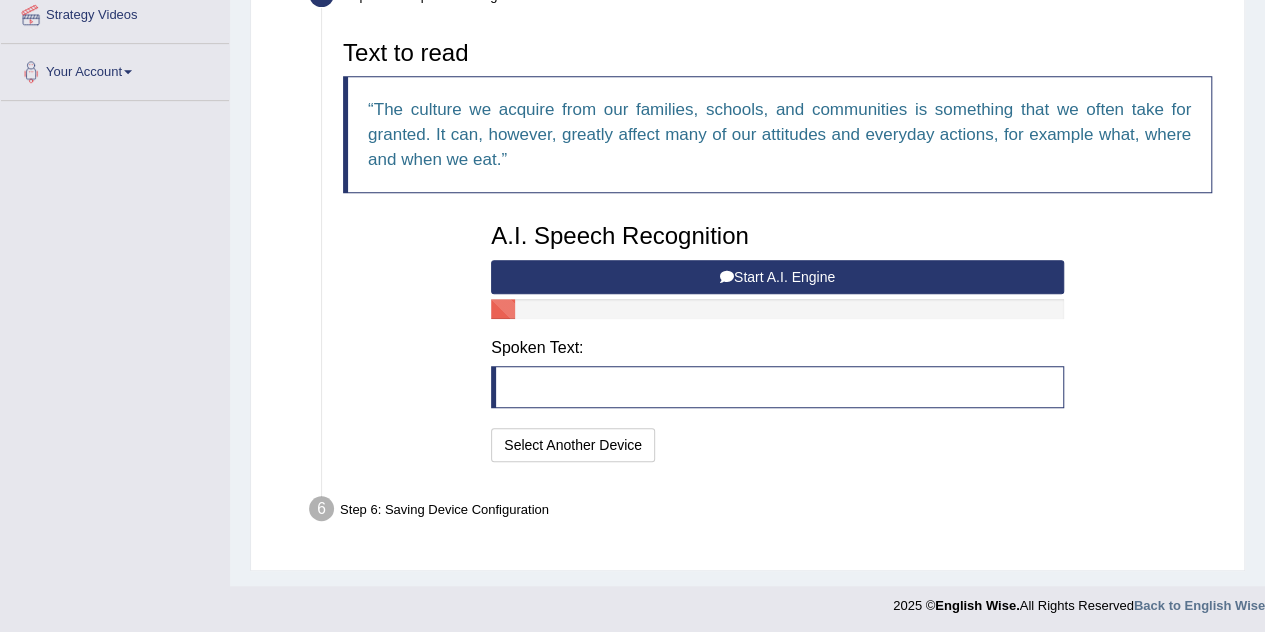 click on "Start A.I. Engine" at bounding box center (777, 277) 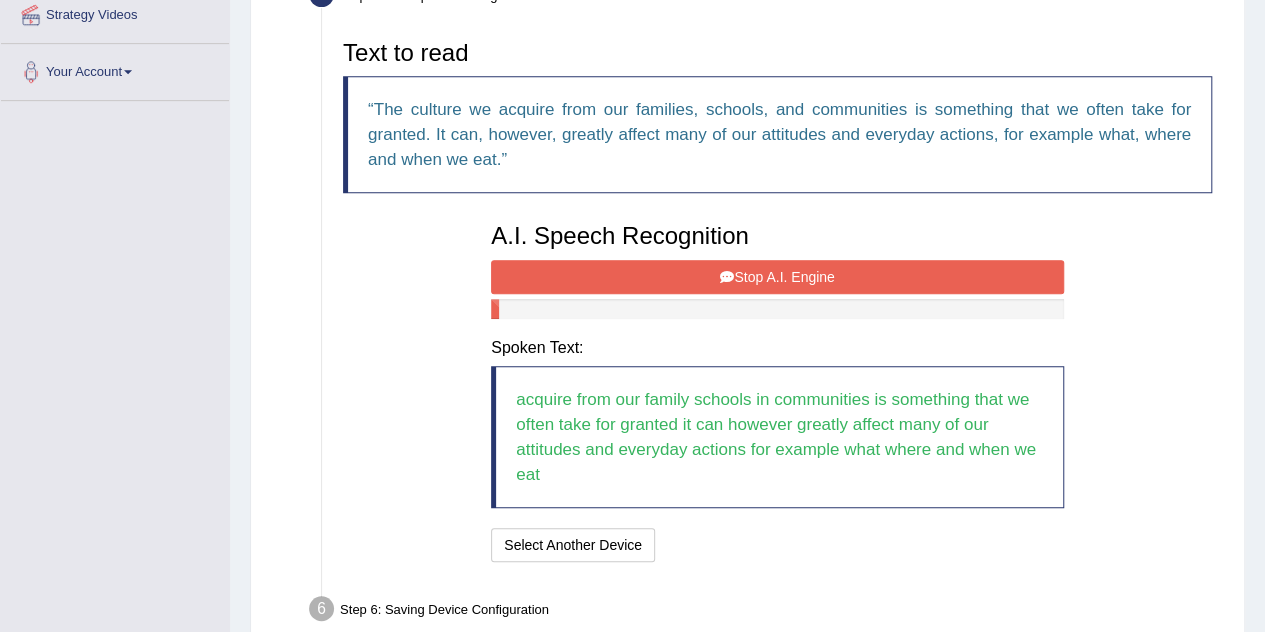 click on "Stop A.I. Engine" at bounding box center (777, 277) 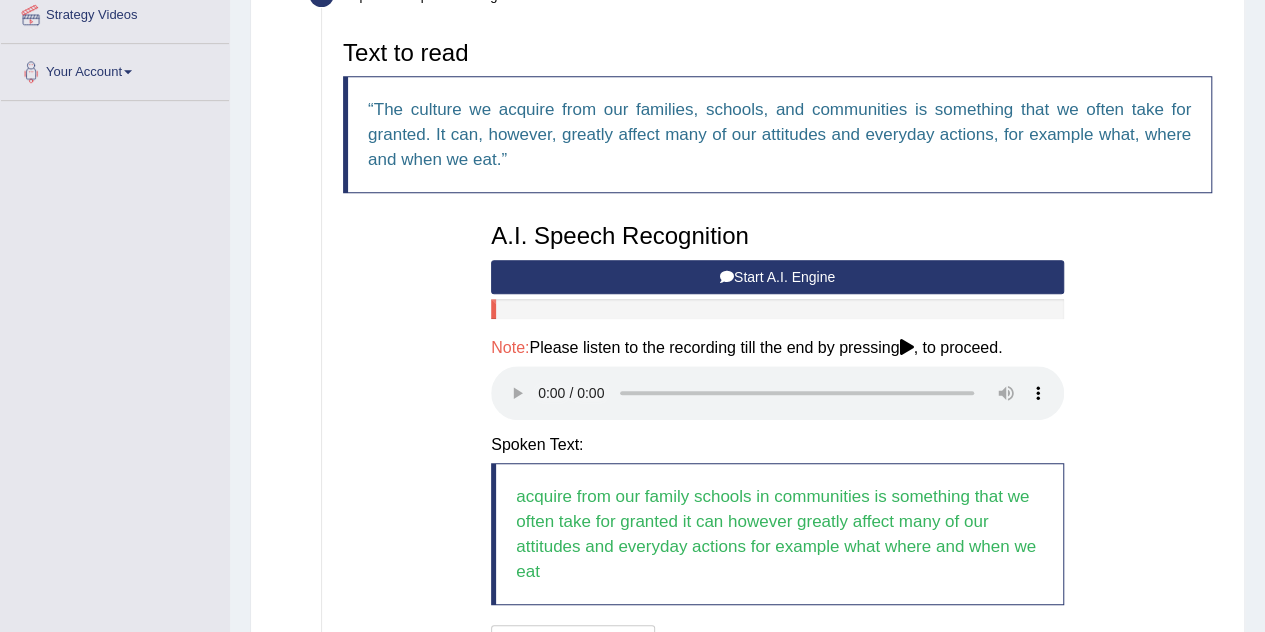 scroll, scrollTop: 651, scrollLeft: 0, axis: vertical 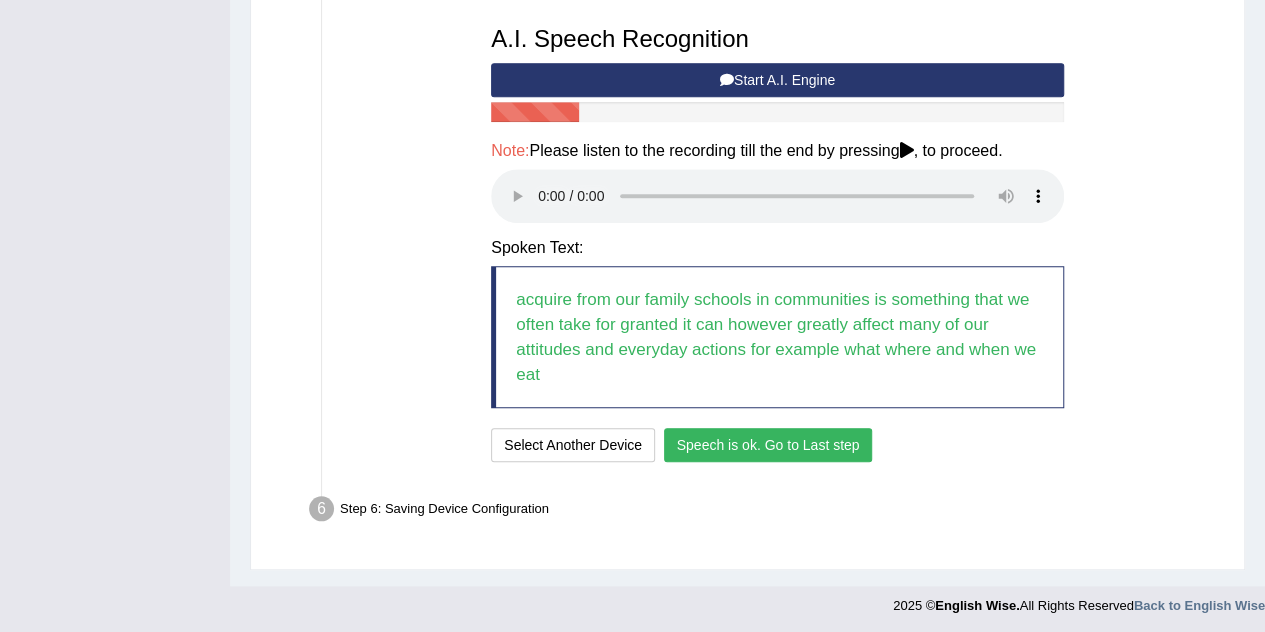 click on "Speech is ok. Go to Last step" at bounding box center (768, 445) 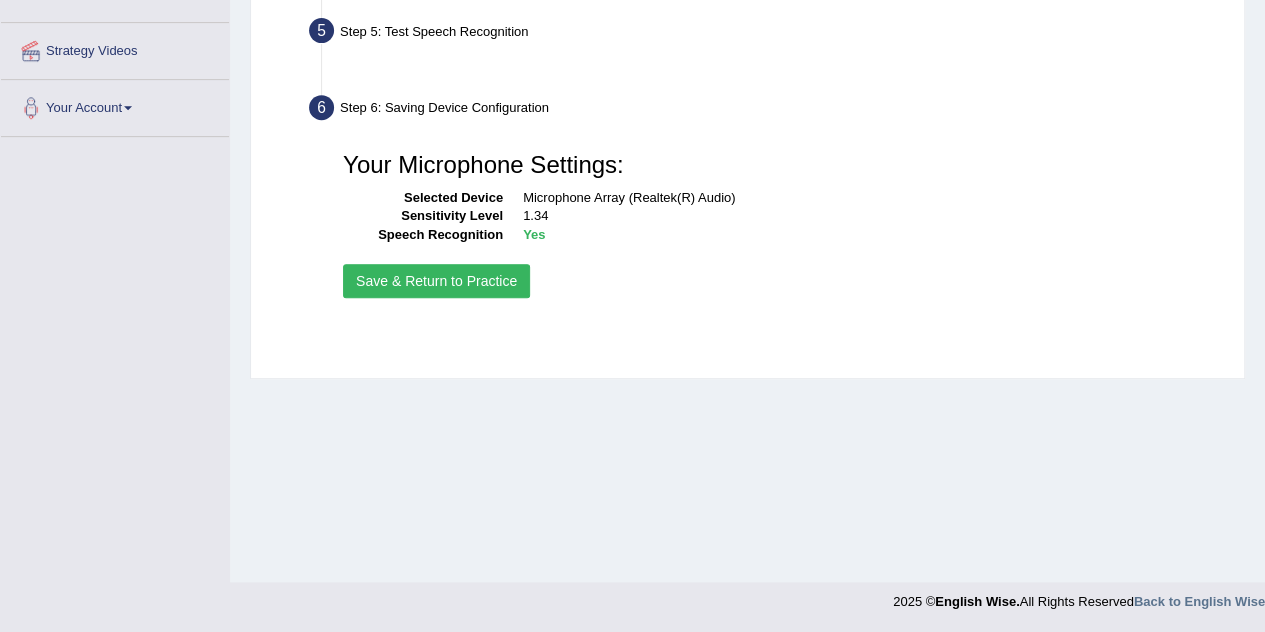 scroll, scrollTop: 418, scrollLeft: 0, axis: vertical 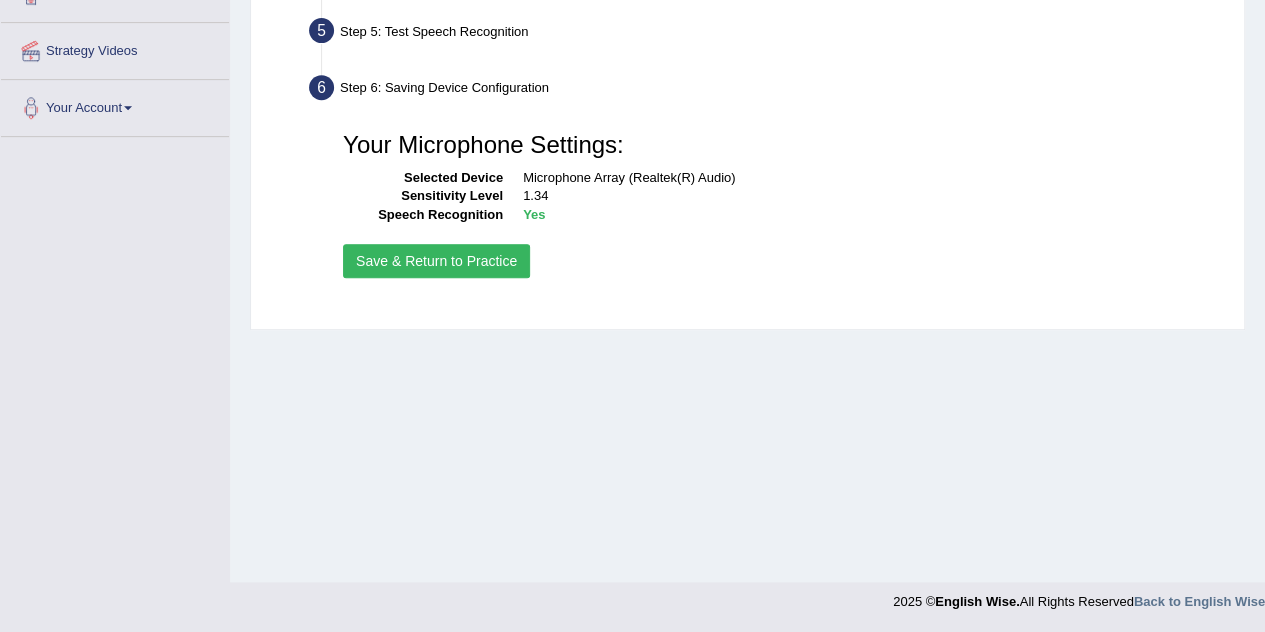 click on "Save & Return to Practice" at bounding box center (436, 261) 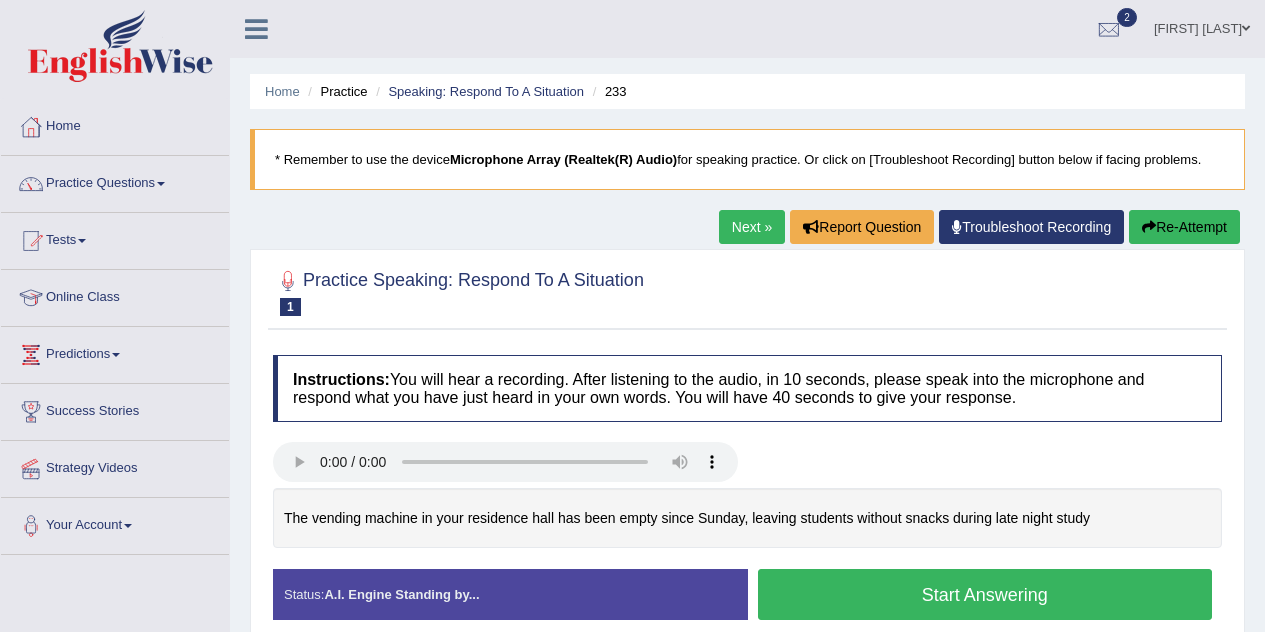 scroll, scrollTop: 0, scrollLeft: 0, axis: both 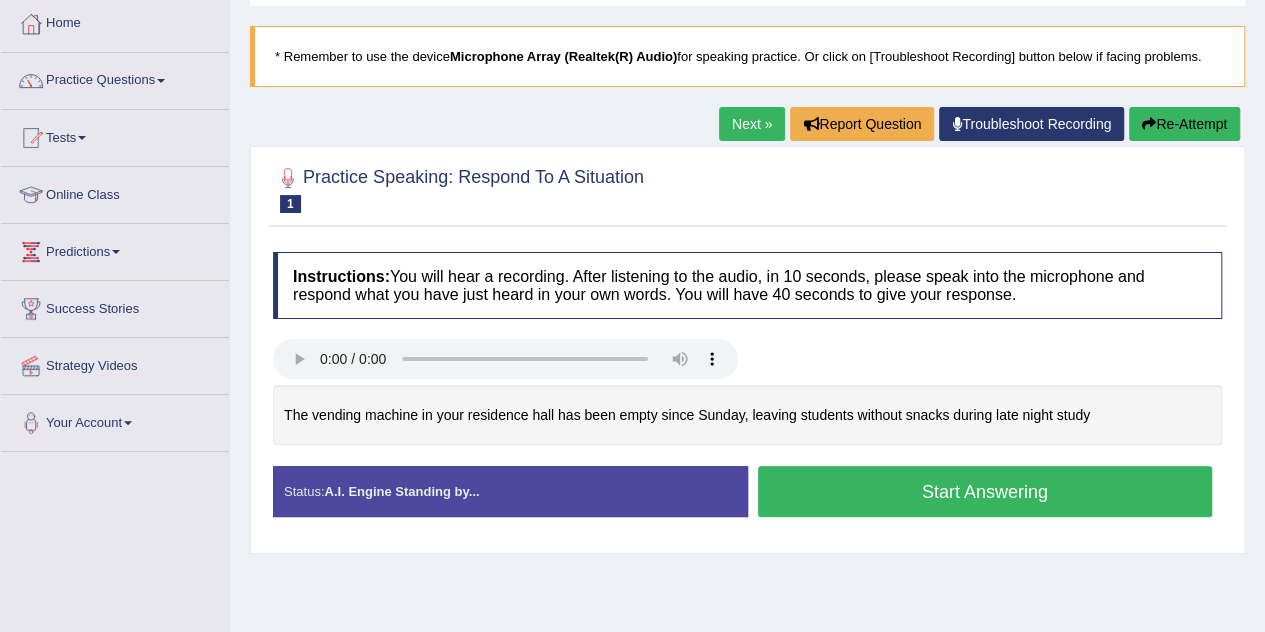 click on "Next »" at bounding box center [752, 124] 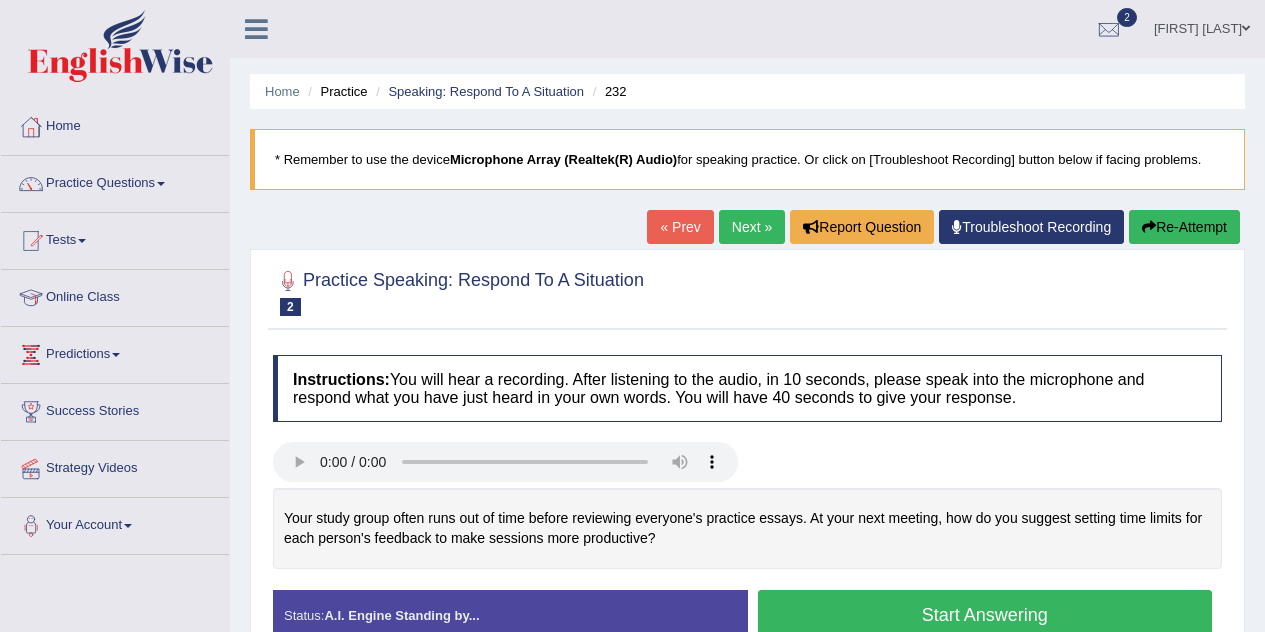 scroll, scrollTop: 0, scrollLeft: 0, axis: both 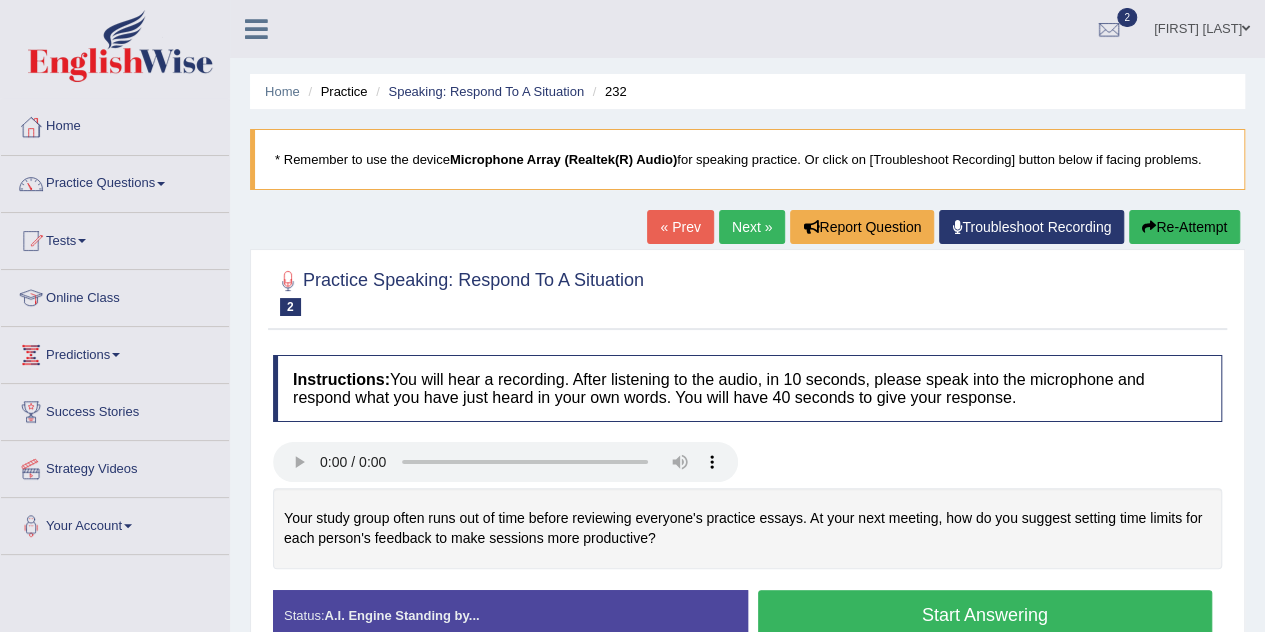 click on "Next »" at bounding box center (752, 227) 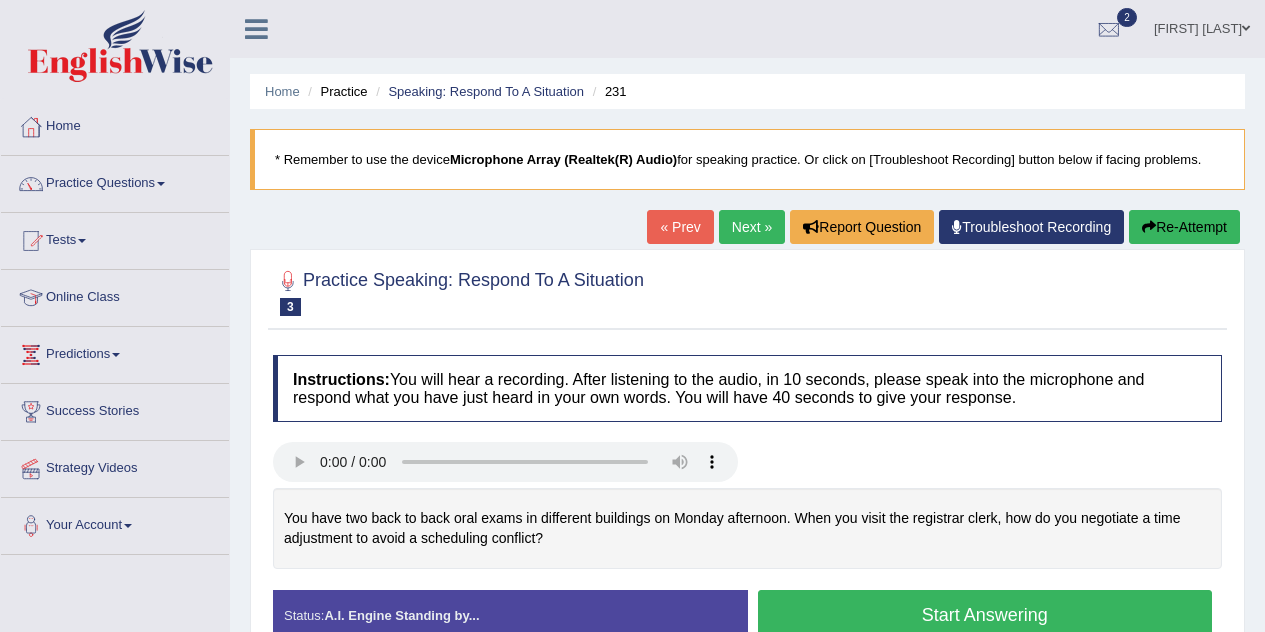 scroll, scrollTop: 0, scrollLeft: 0, axis: both 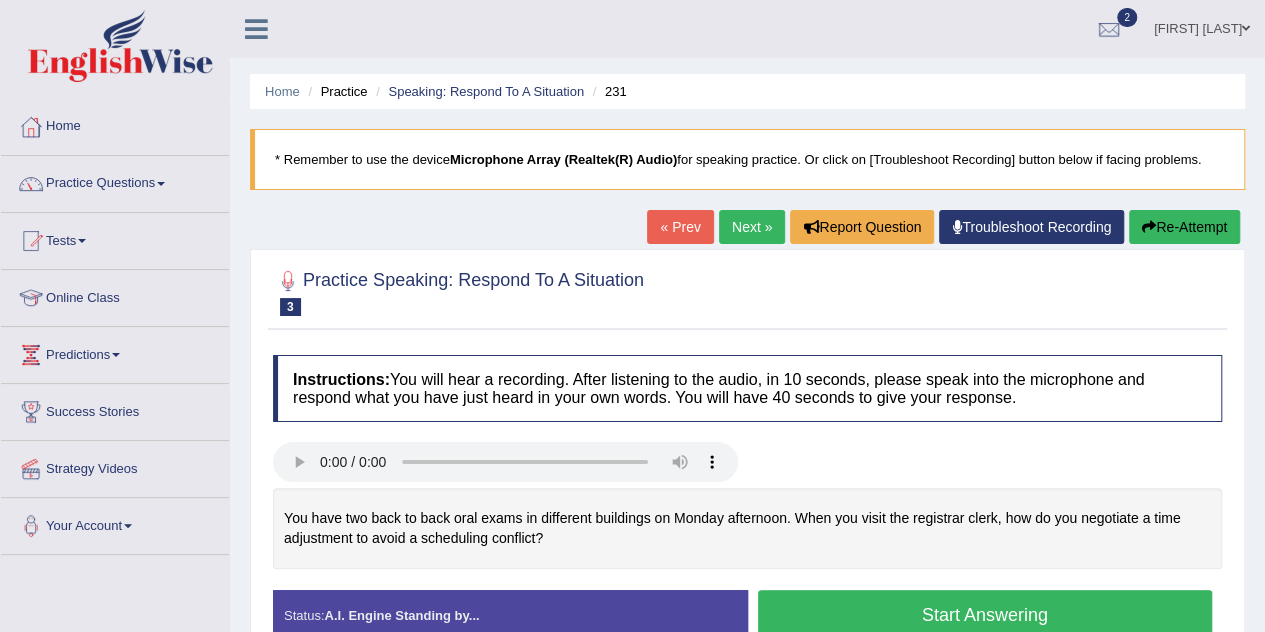 click on "Next »" at bounding box center [752, 227] 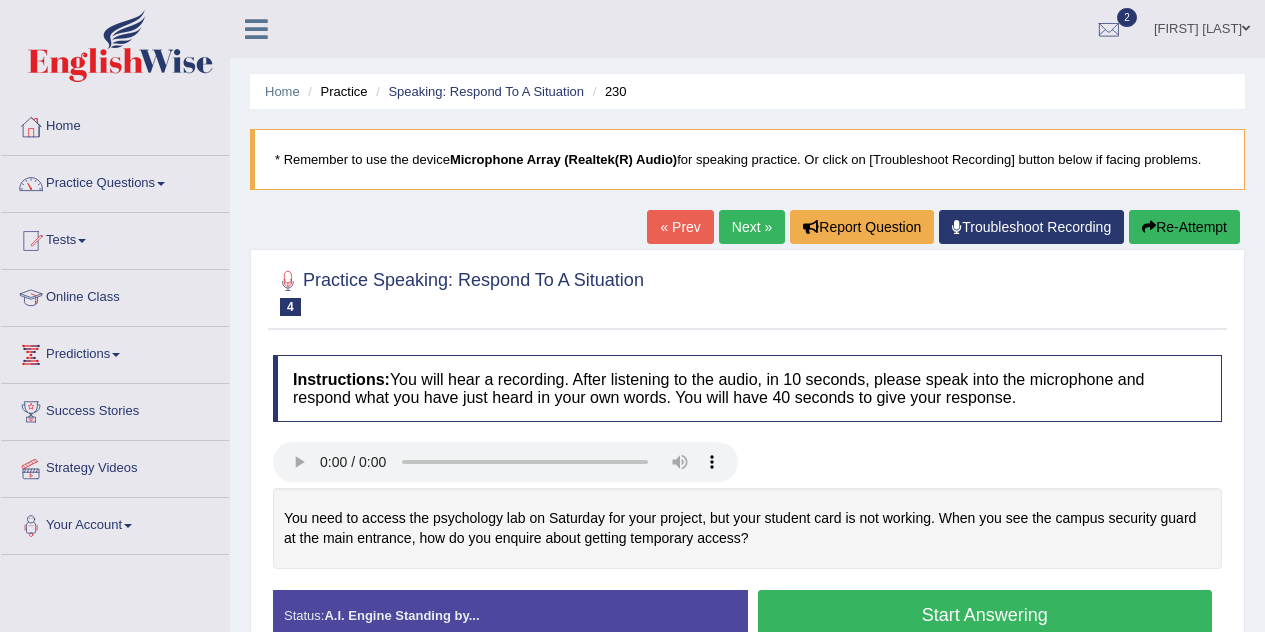 scroll, scrollTop: 0, scrollLeft: 0, axis: both 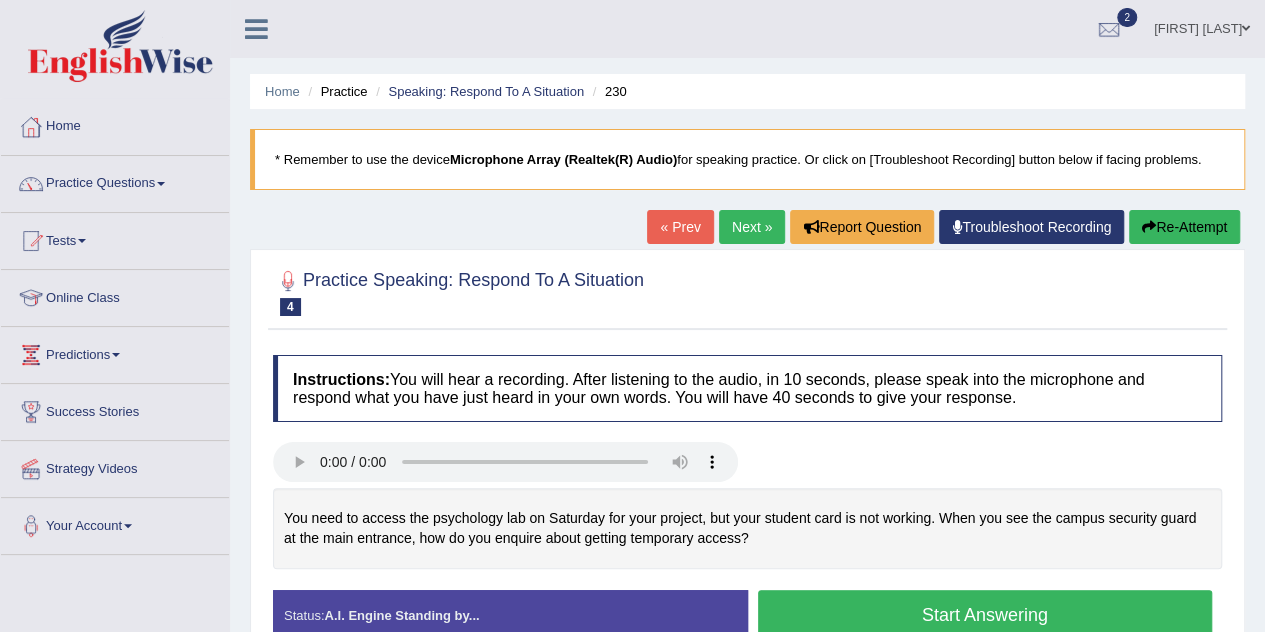 click on "« Prev" at bounding box center (680, 227) 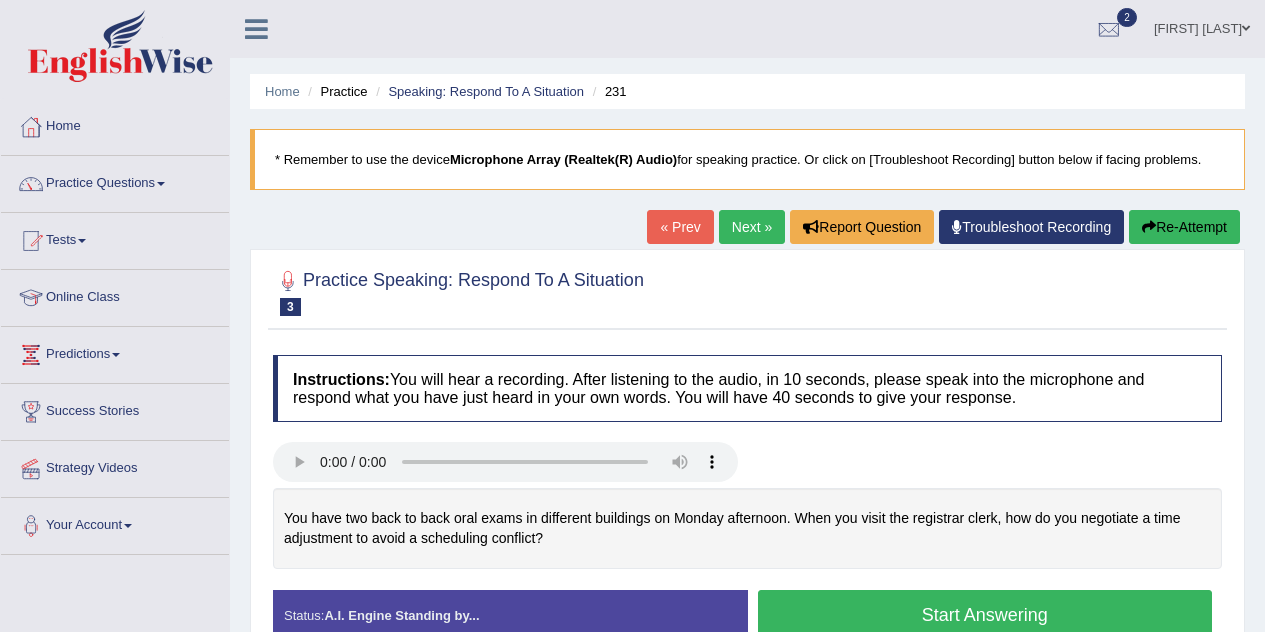 scroll, scrollTop: 0, scrollLeft: 0, axis: both 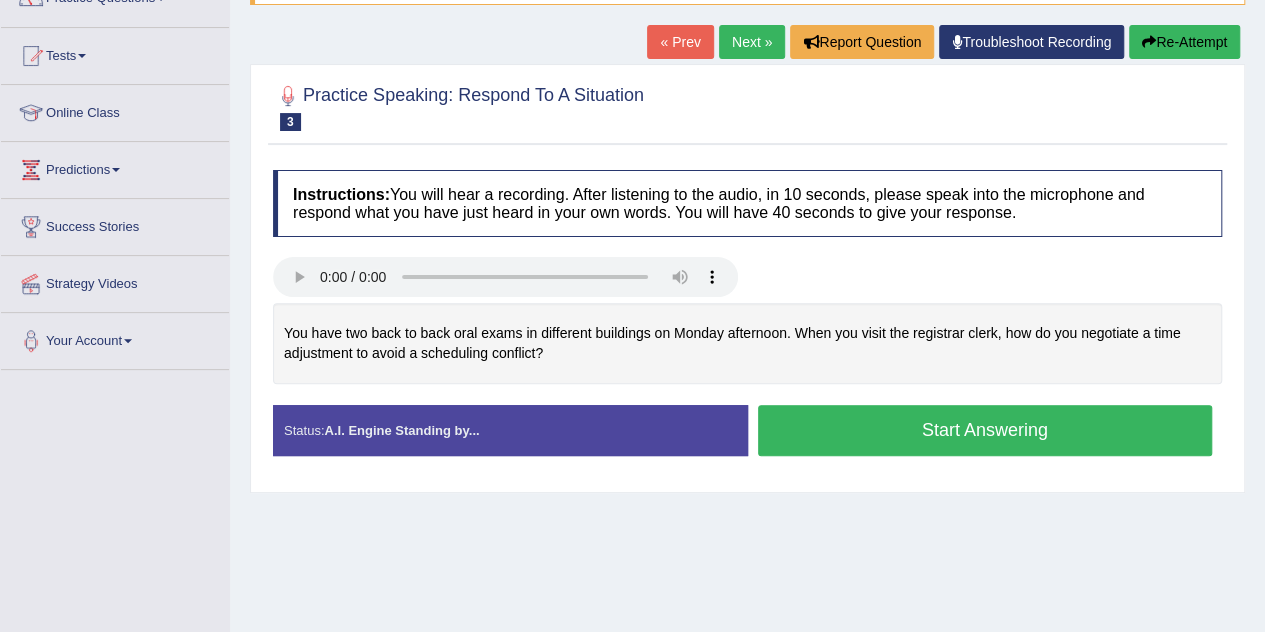 click on "Start Answering" at bounding box center [985, 430] 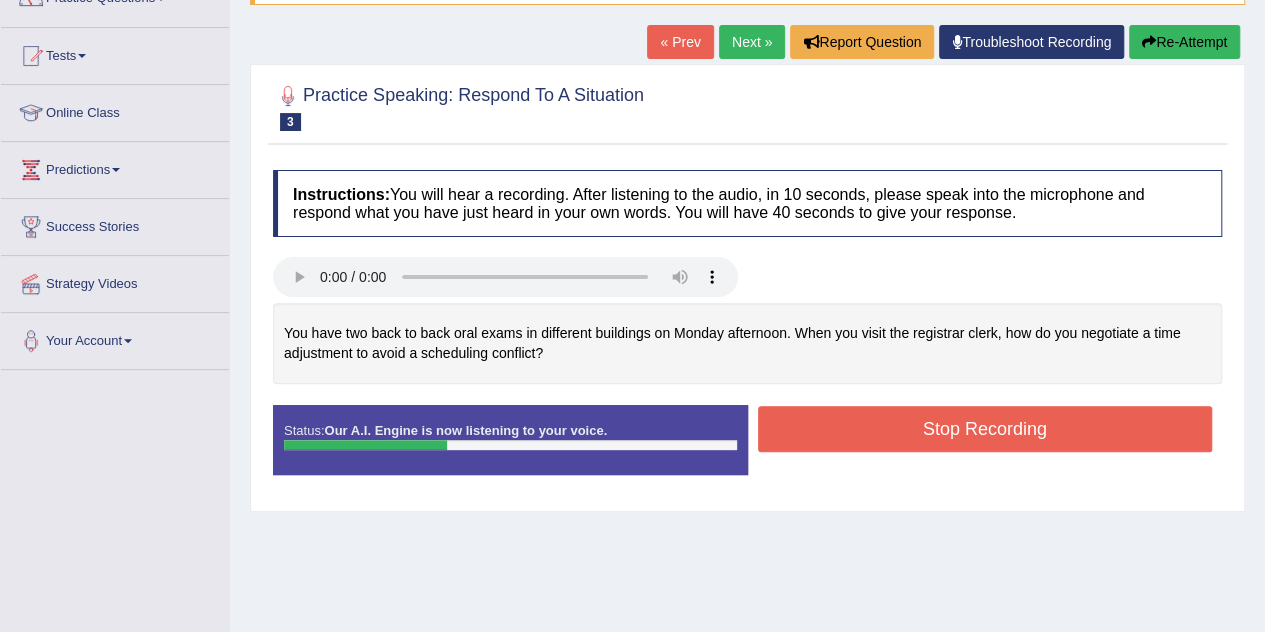 click on "Stop Recording" at bounding box center (985, 429) 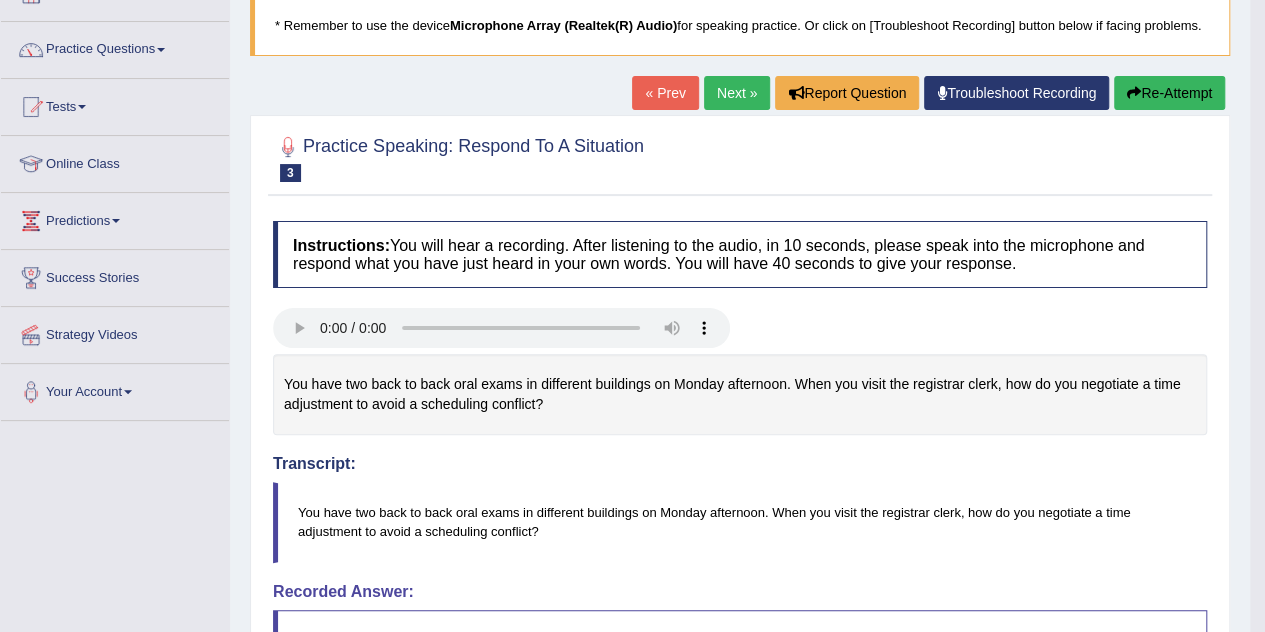 scroll, scrollTop: 136, scrollLeft: 0, axis: vertical 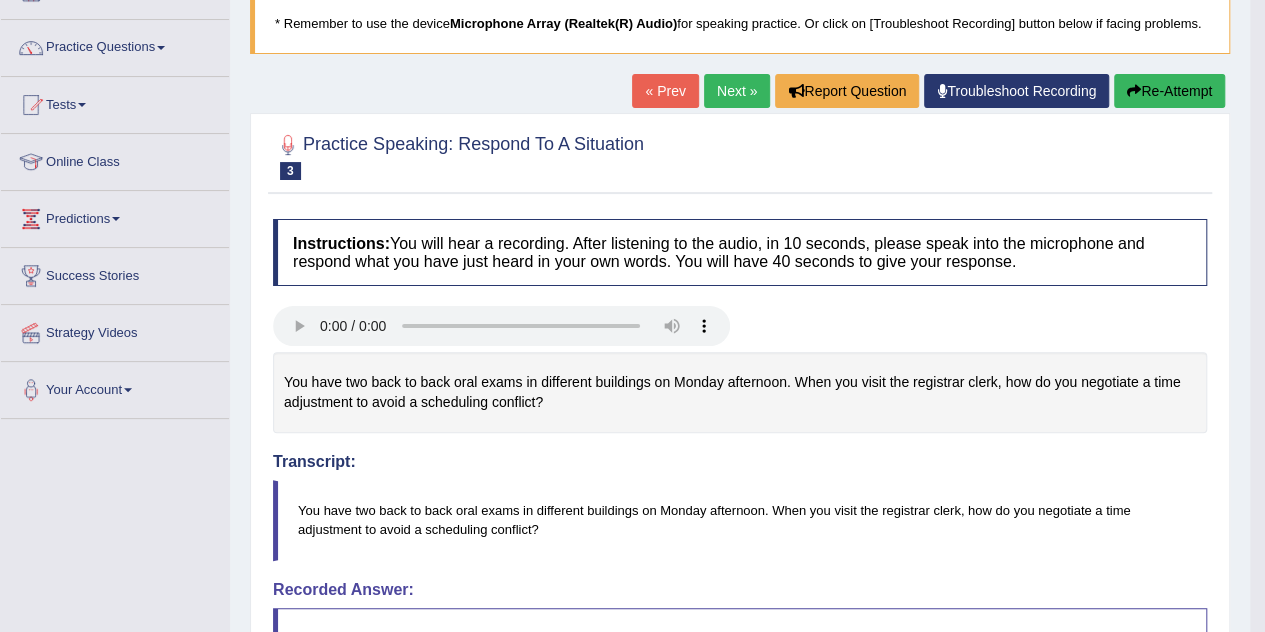 click on "Re-Attempt" at bounding box center [1169, 91] 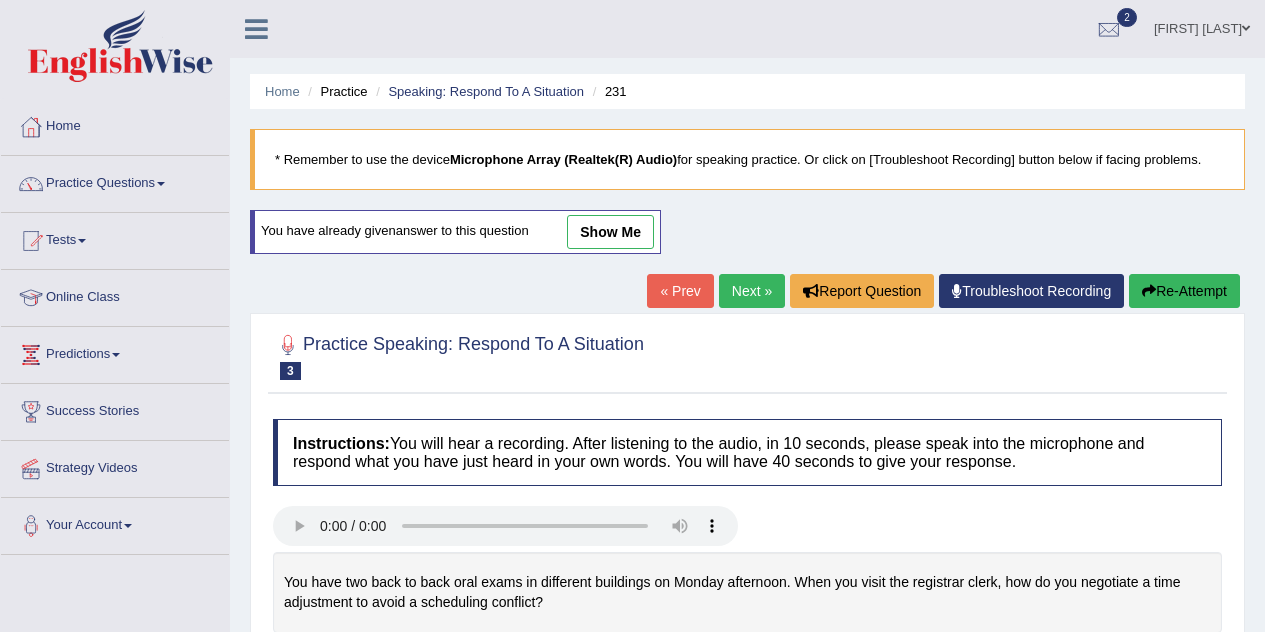 scroll, scrollTop: 136, scrollLeft: 0, axis: vertical 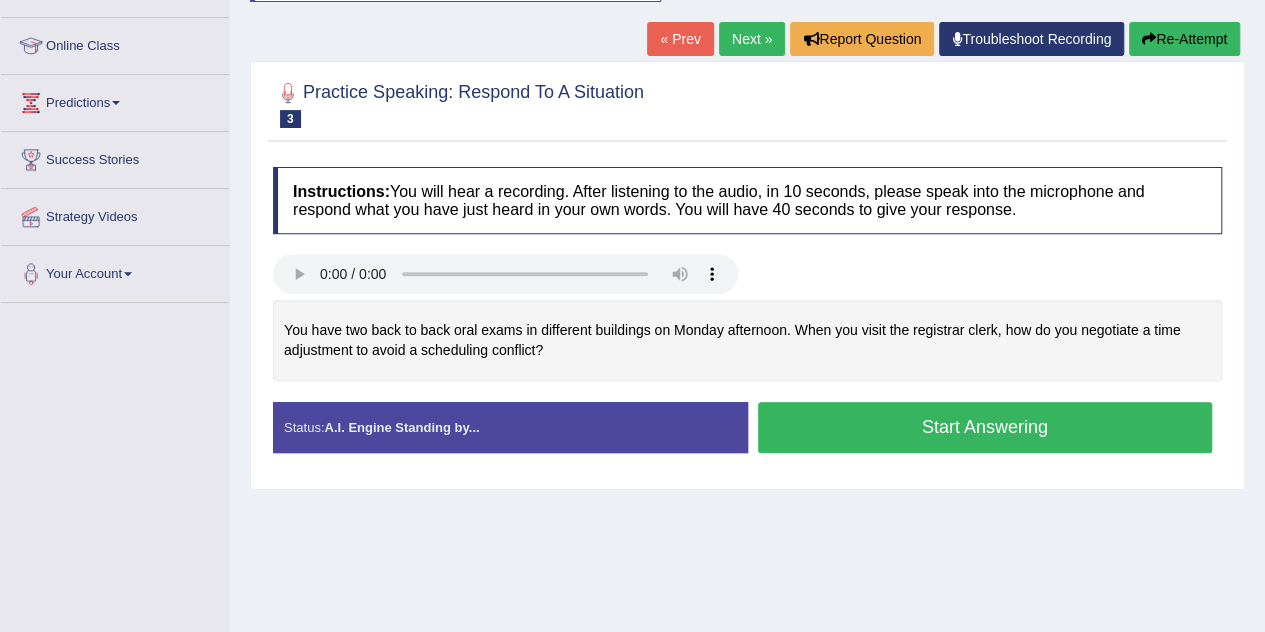 click on "Start Answering" at bounding box center [985, 427] 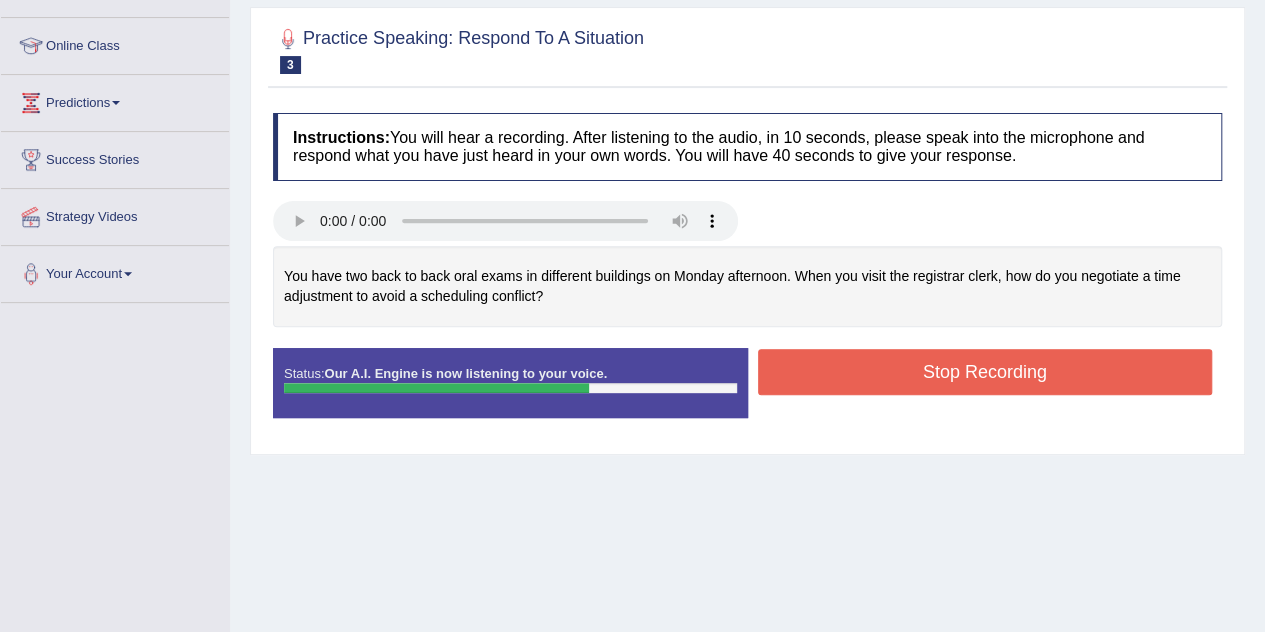 click on "Stop Recording" at bounding box center (985, 372) 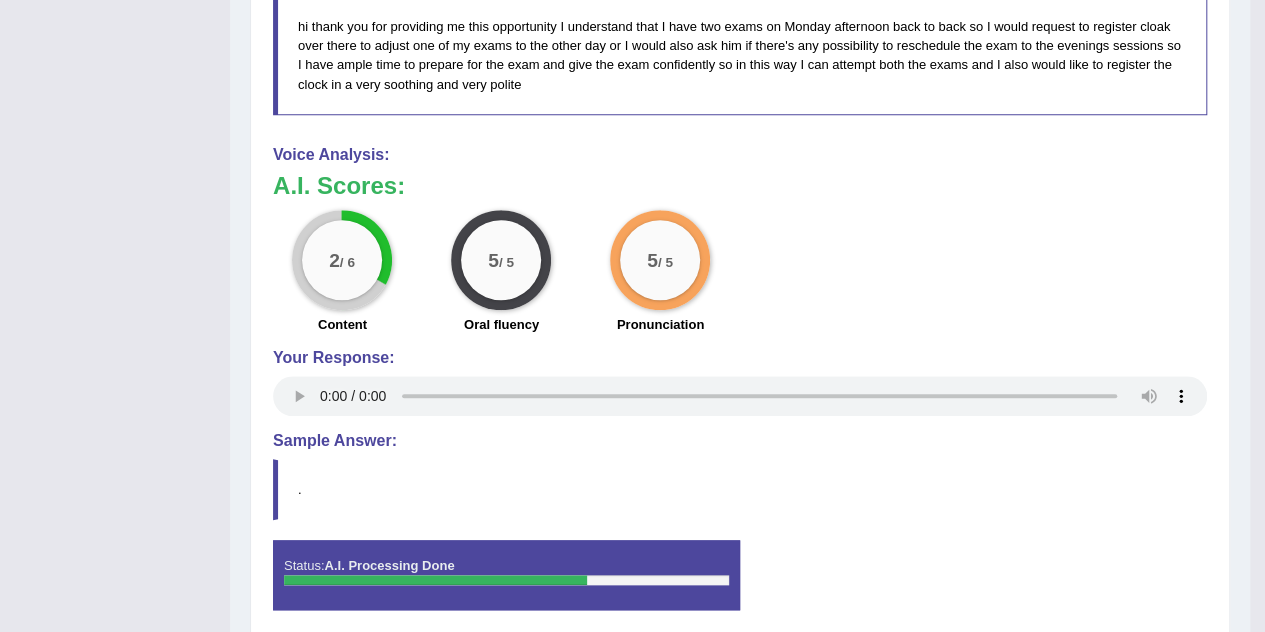 scroll, scrollTop: 832, scrollLeft: 0, axis: vertical 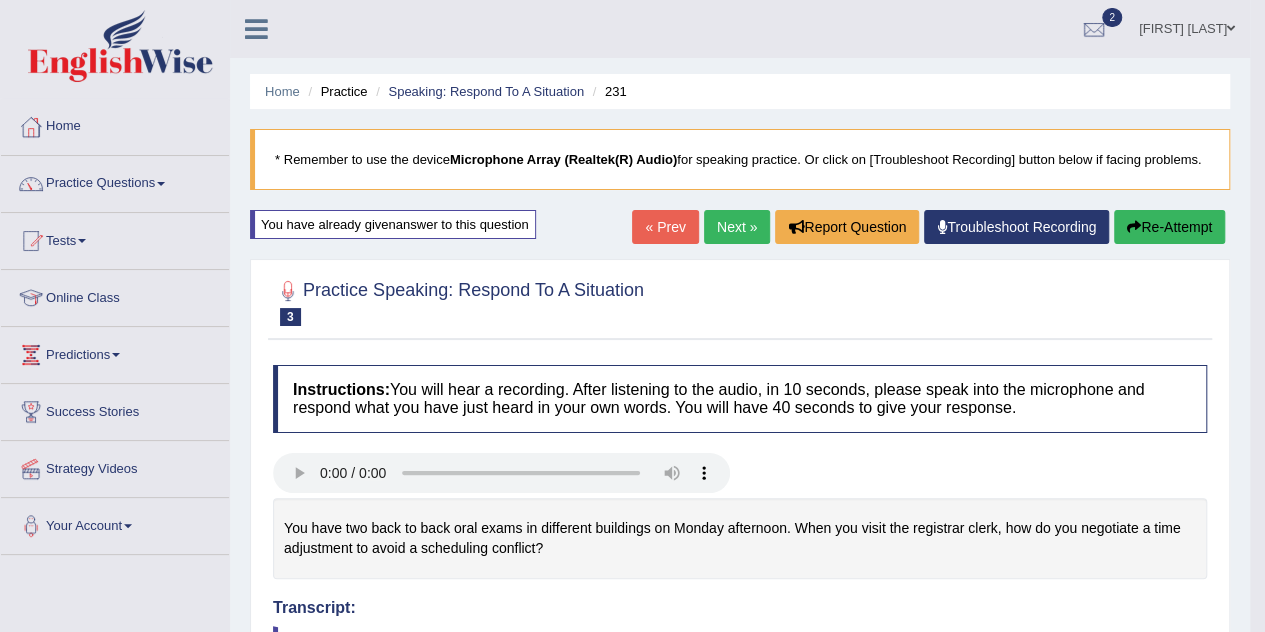 click on "Next »" at bounding box center [737, 227] 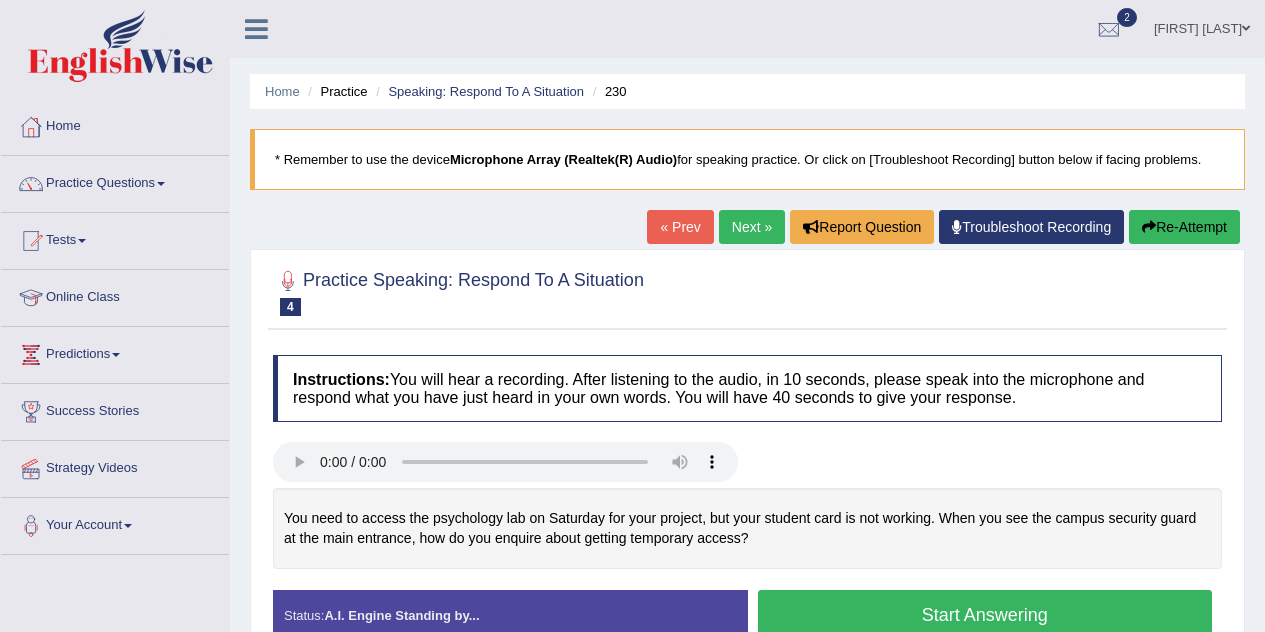 scroll, scrollTop: 0, scrollLeft: 0, axis: both 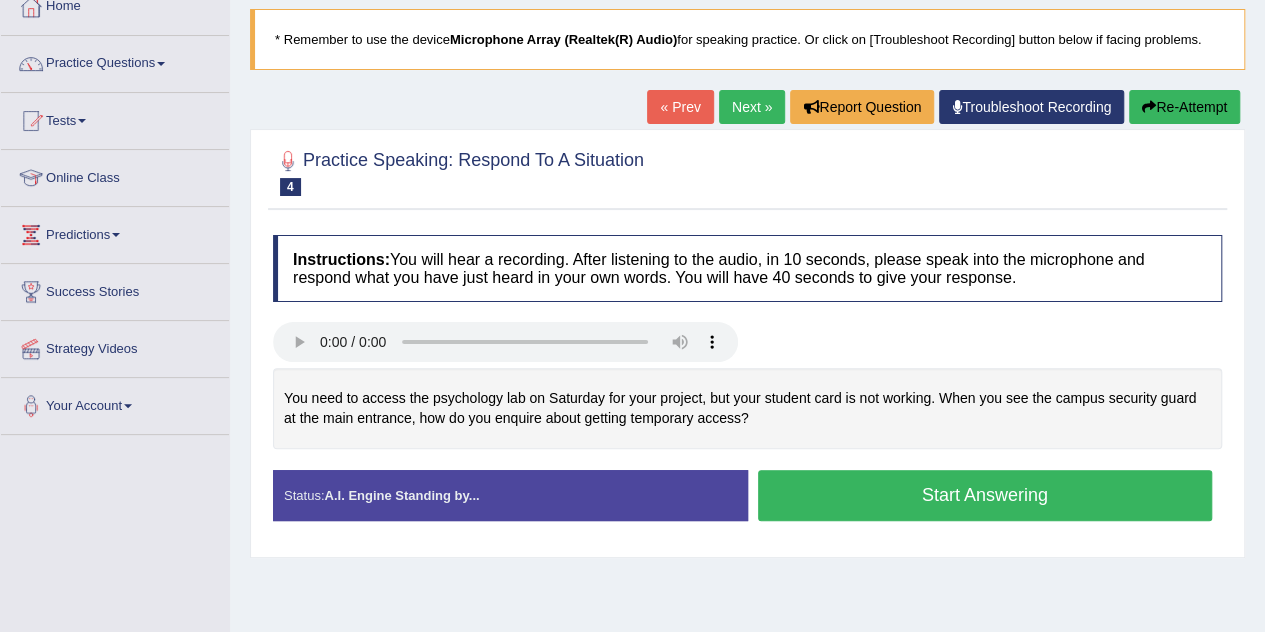 click on "Start Answering" at bounding box center (985, 495) 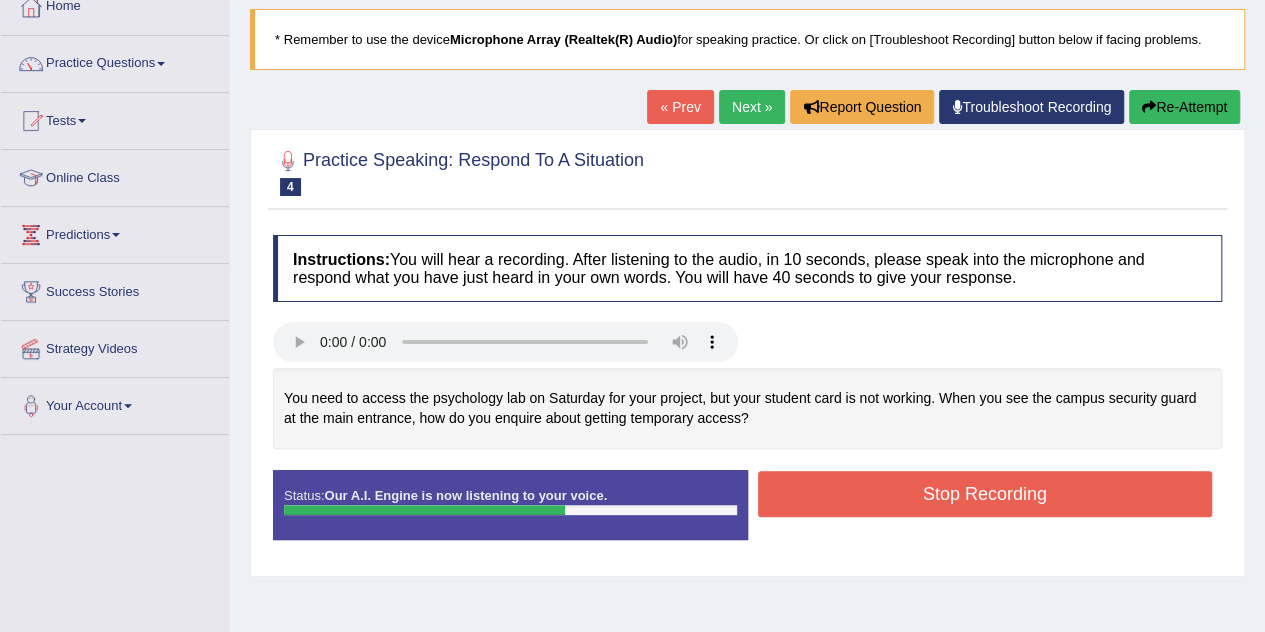 click on "Stop Recording" at bounding box center (985, 494) 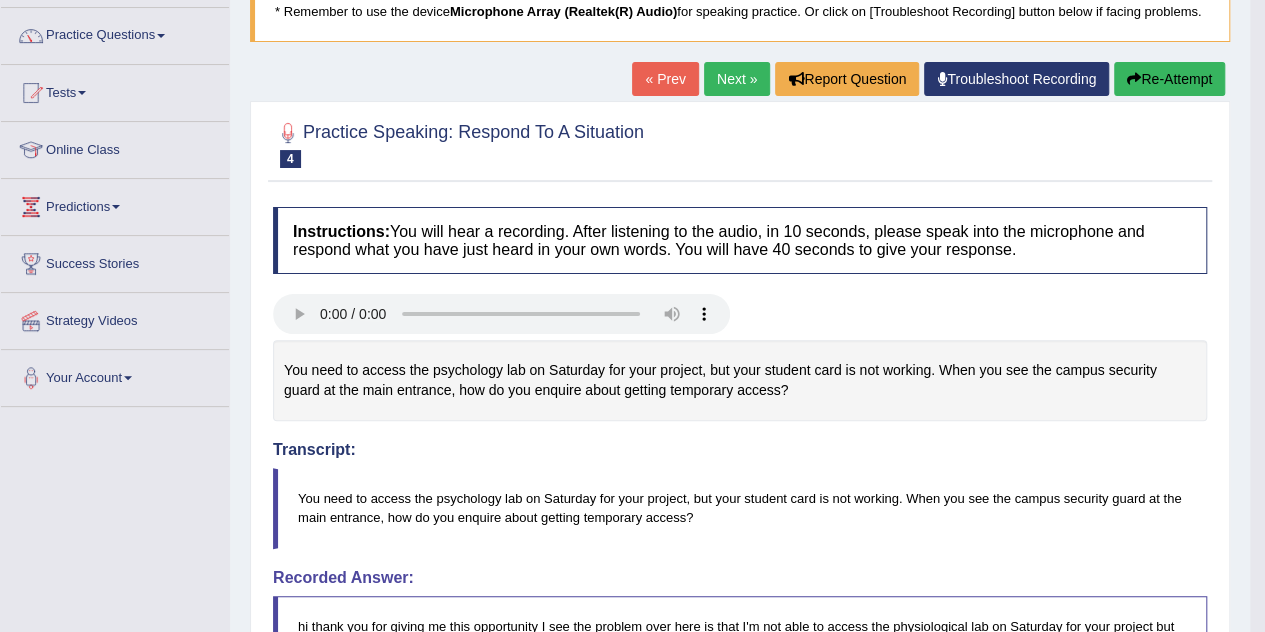 scroll, scrollTop: 142, scrollLeft: 0, axis: vertical 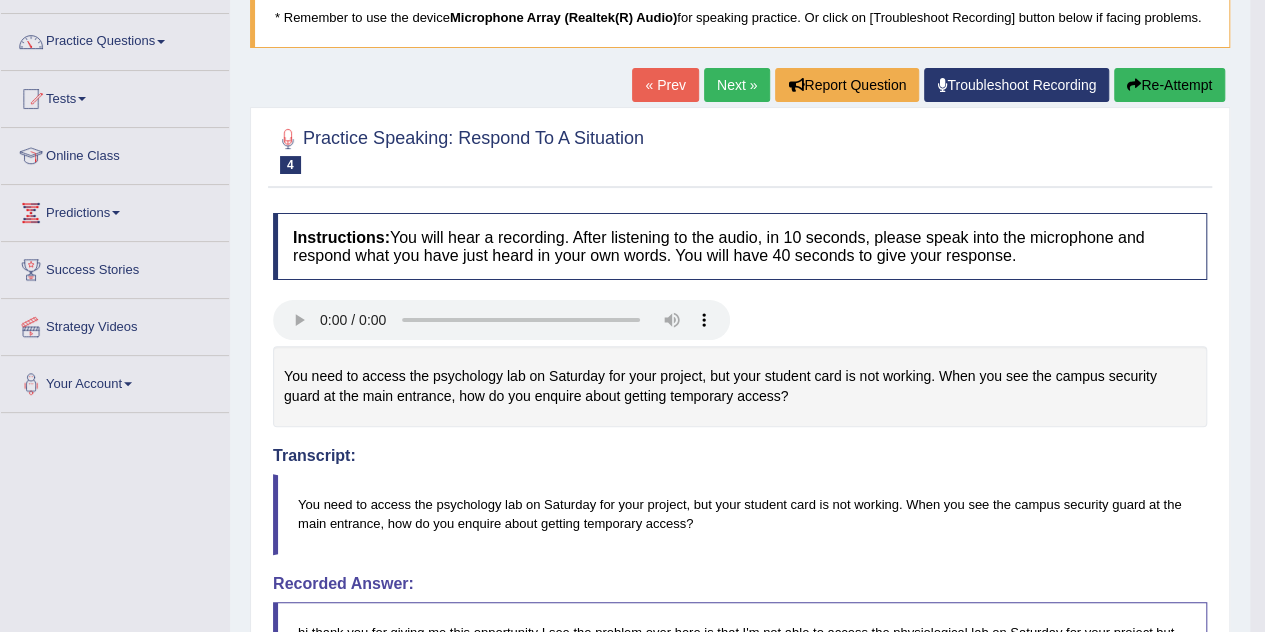 click on "You need to access the psychology lab on Saturday for your project, but your student card is not working. When you see the campus security guard at the main entrance, how do you enquire about getting temporary access?" at bounding box center [740, 386] 